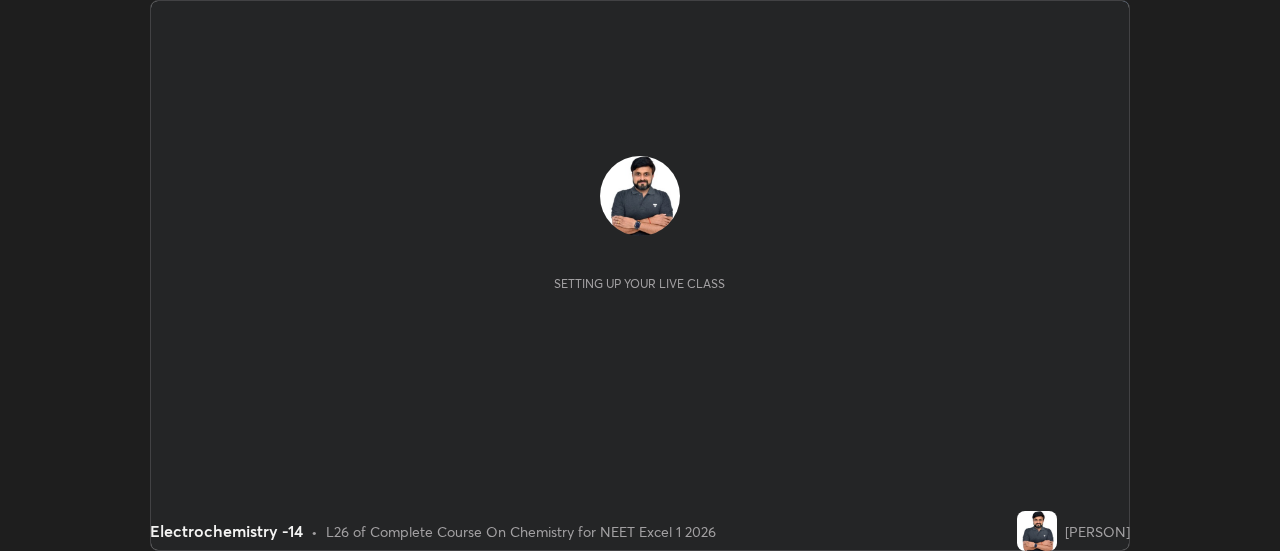 scroll, scrollTop: 0, scrollLeft: 0, axis: both 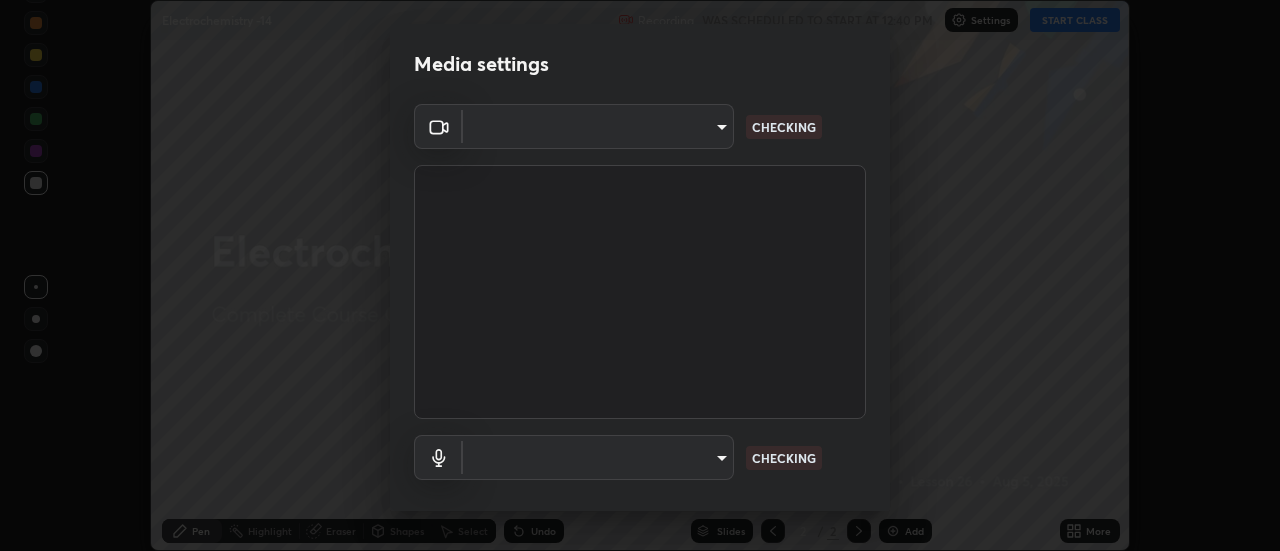 type on "dff715f2b8103cd99efd98edb1208d423aa6cea85c5a492e25875cbf54650d32" 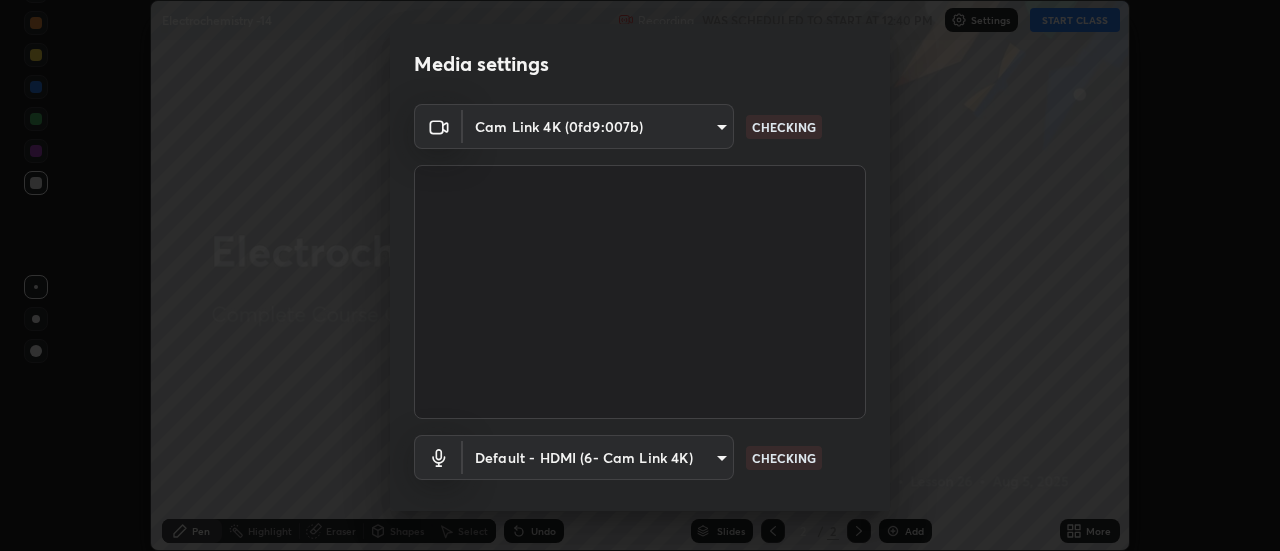 click on "Erase all Electrochemistry -14 Recording WAS SCHEDULED TO START AT  [TIME] Settings START CLASS Setting up your live class Electrochemistry -14 • L26 of Complete Course On Chemistry for NEET Excel 1 2026 [PERSON] Pen Highlight Eraser Shapes Select Undo Slides 2 / 2 Add More No doubts shared Encourage your learners to ask a doubt for better clarity Report an issue Reason for reporting Buffering Chat not working Audio - Video sync issue Educator video quality low ​ Attach an image Report Media settings Cam Link 4K (0fd9:007b) dff715f2b8103cd99efd98edb1208d423aa6cea85c5a492e25875cbf54650d32 CHECKING Default - HDMI (6- Cam Link 4K) default CHECKING 1 / 5 Next" at bounding box center [640, 275] 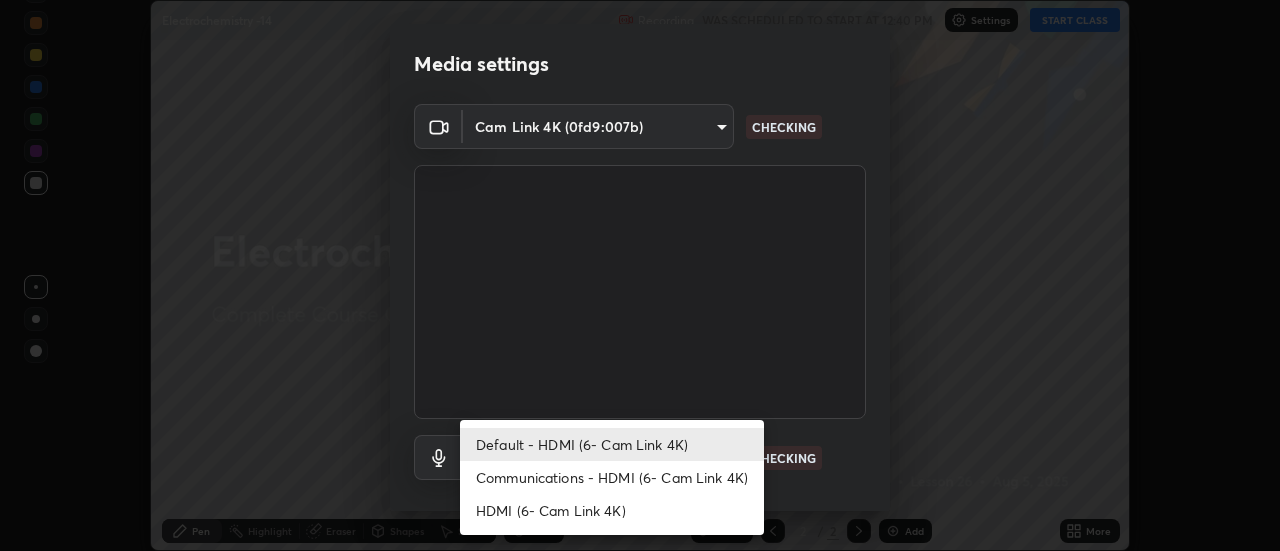 click on "Communications - HDMI (6- Cam Link 4K)" at bounding box center (612, 477) 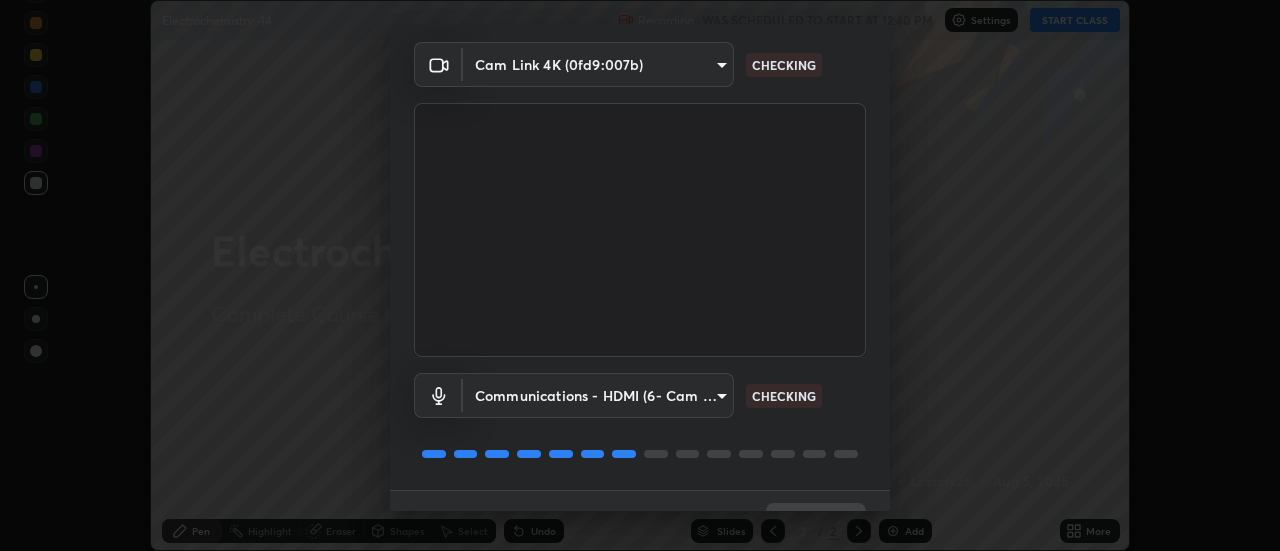 scroll, scrollTop: 105, scrollLeft: 0, axis: vertical 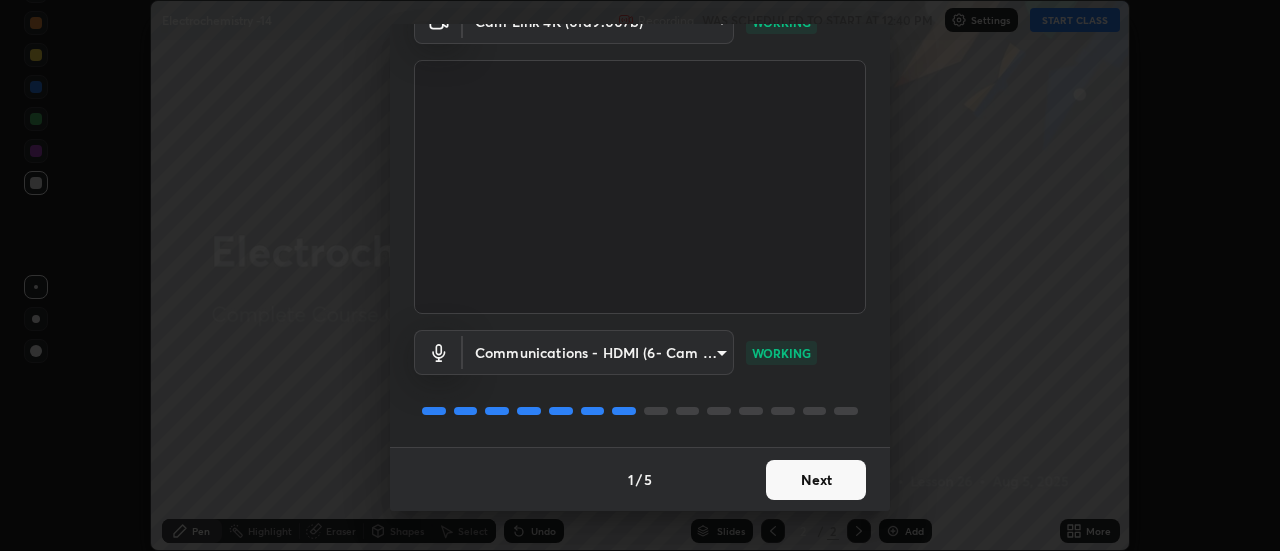 click on "Next" at bounding box center [816, 480] 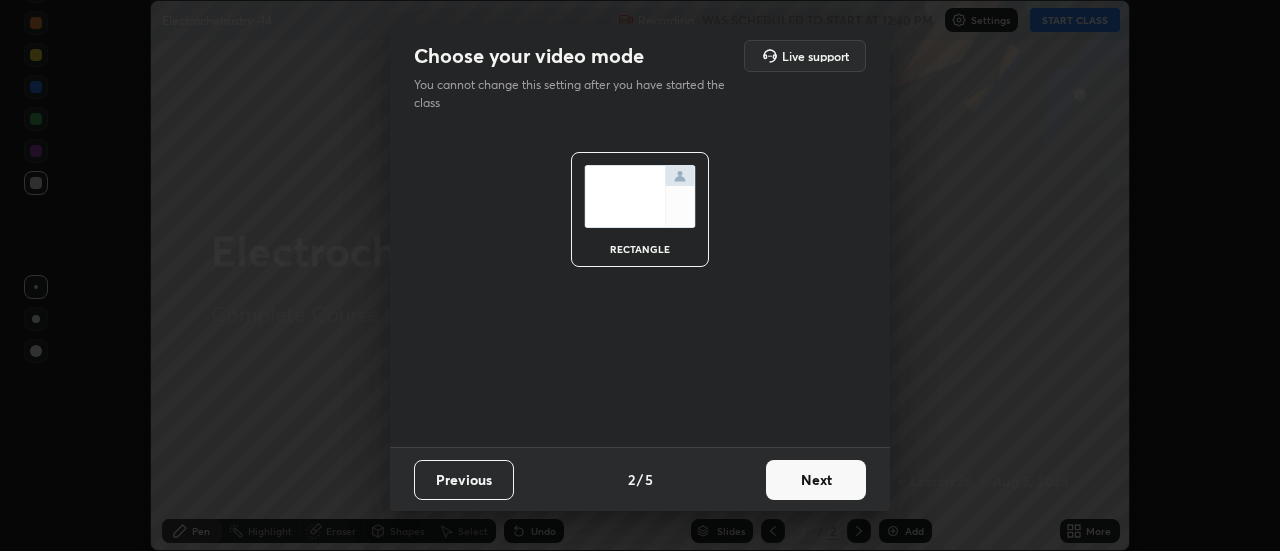 scroll, scrollTop: 0, scrollLeft: 0, axis: both 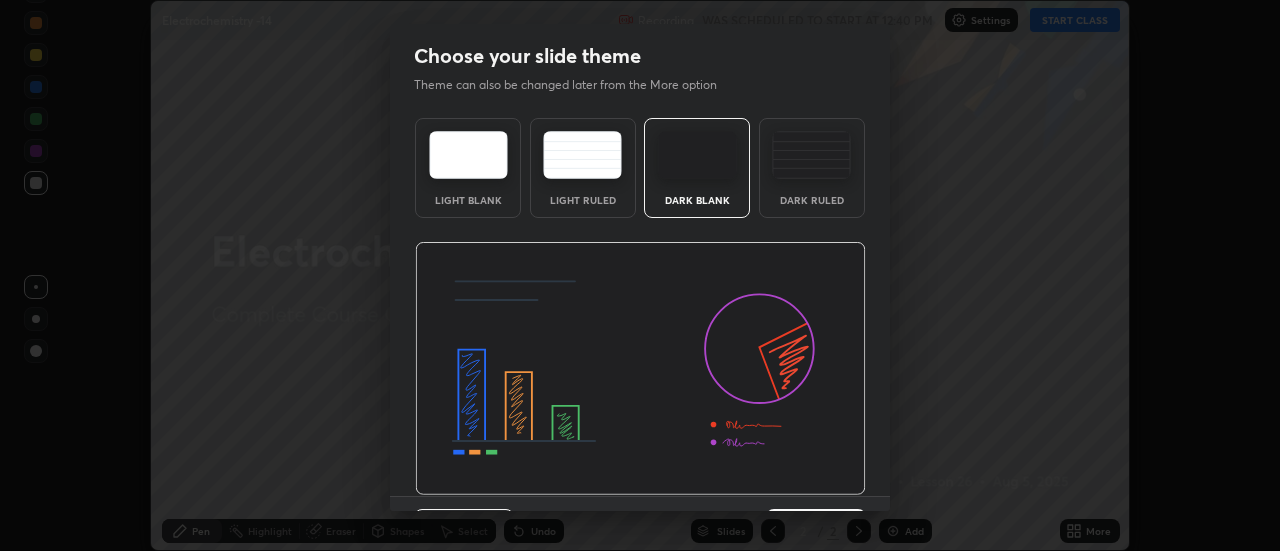 click at bounding box center [640, 369] 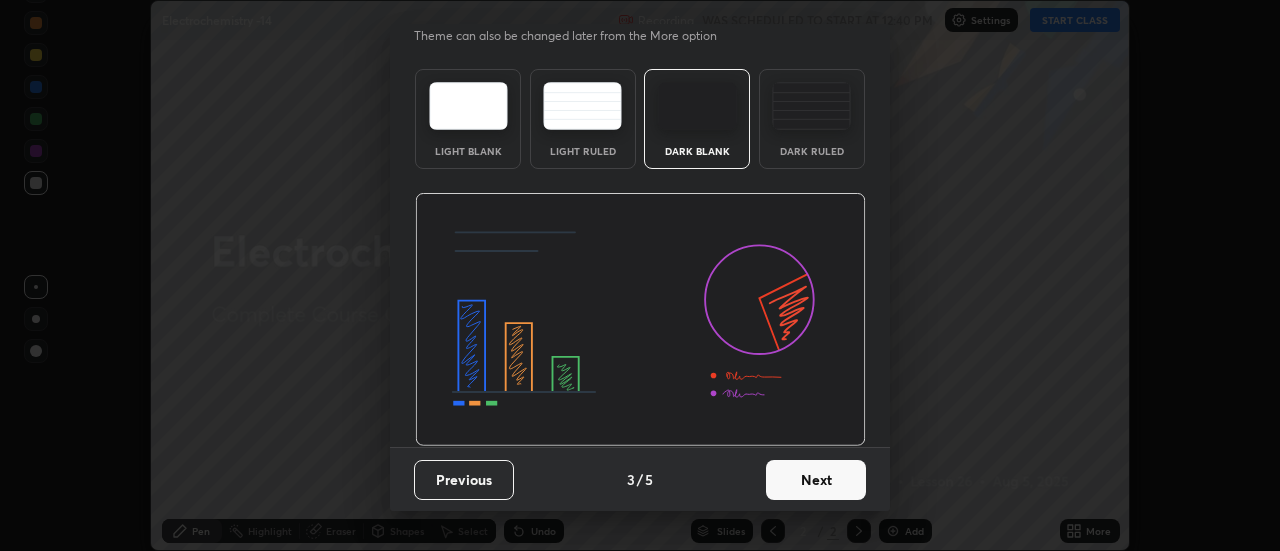 click on "Next" at bounding box center (816, 480) 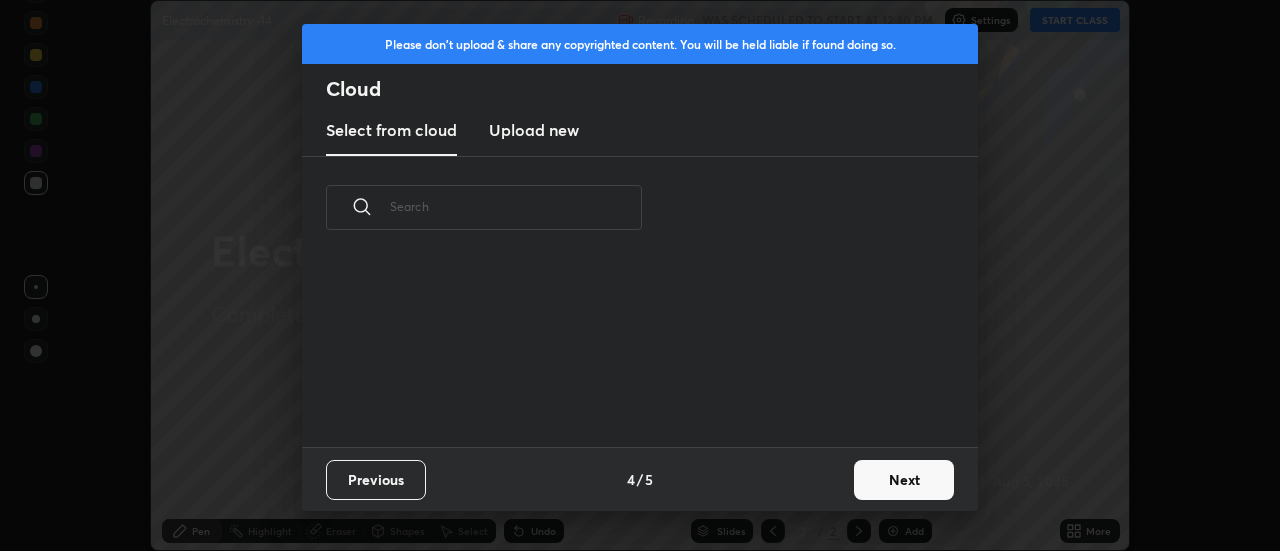 scroll, scrollTop: 0, scrollLeft: 0, axis: both 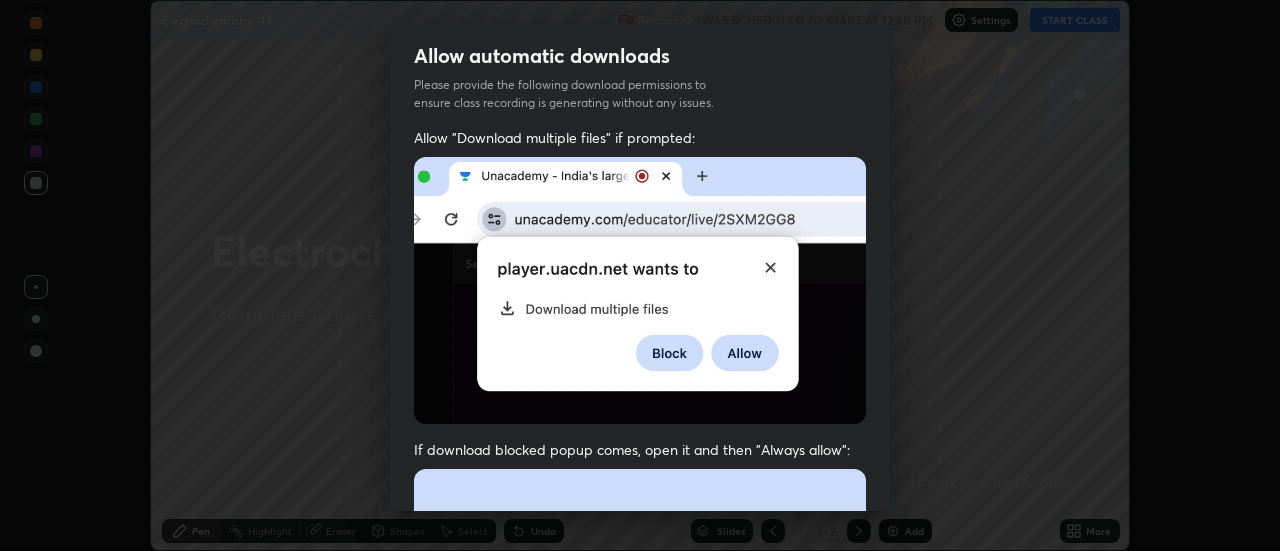 click on "Allow "Download multiple files" if prompted: If download blocked popup comes, open it and then "Always allow": I agree that if I don't provide required permissions, class recording will not be generated" at bounding box center [640, 549] 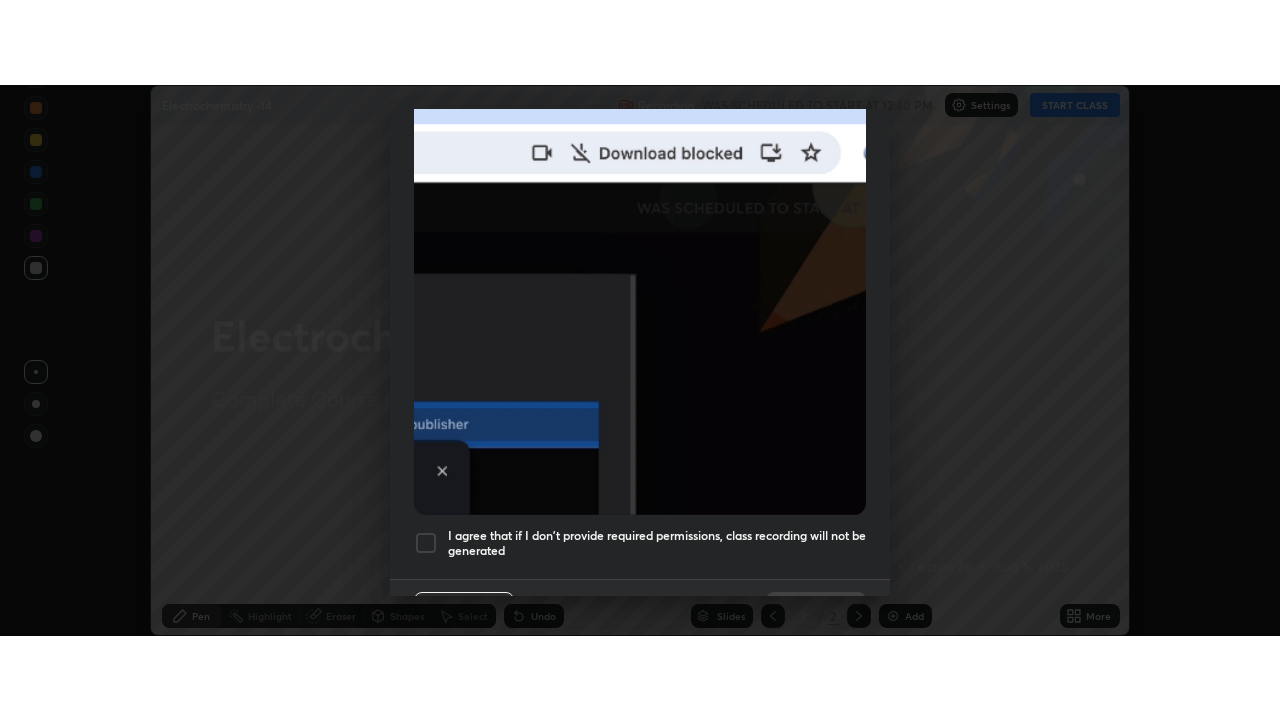 scroll, scrollTop: 513, scrollLeft: 0, axis: vertical 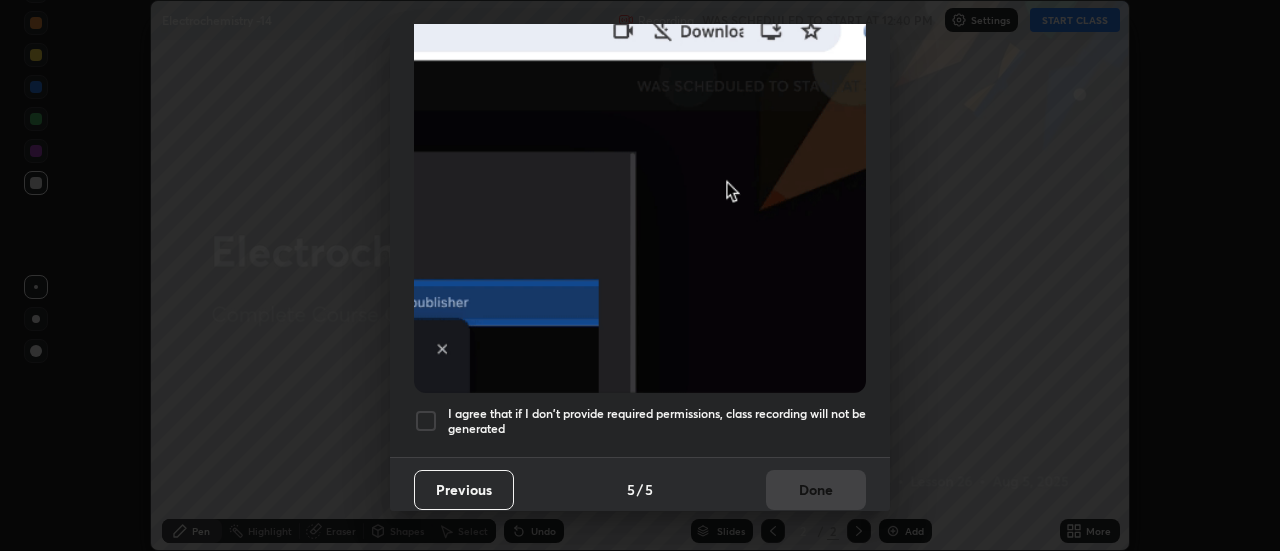 click at bounding box center (426, 421) 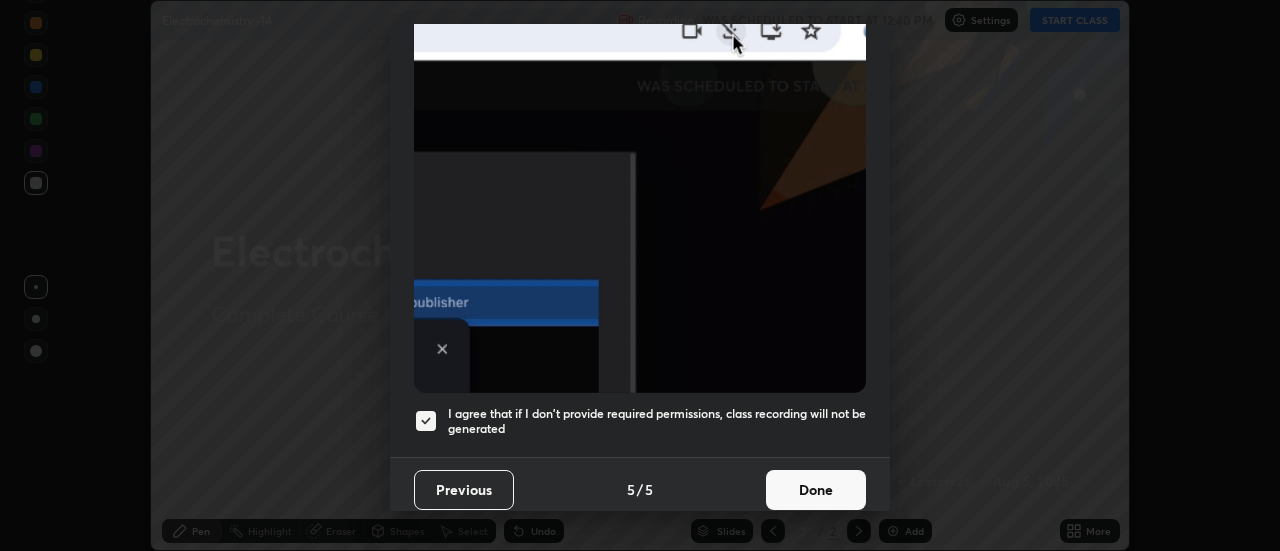 click on "Done" at bounding box center [816, 490] 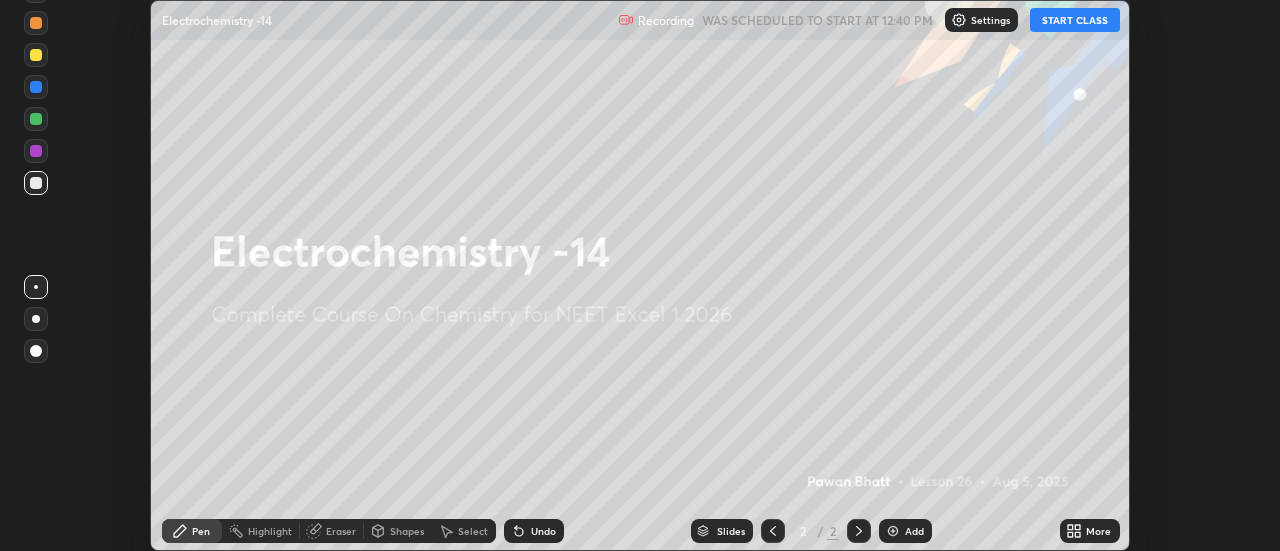 click on "START CLASS" at bounding box center [1075, 20] 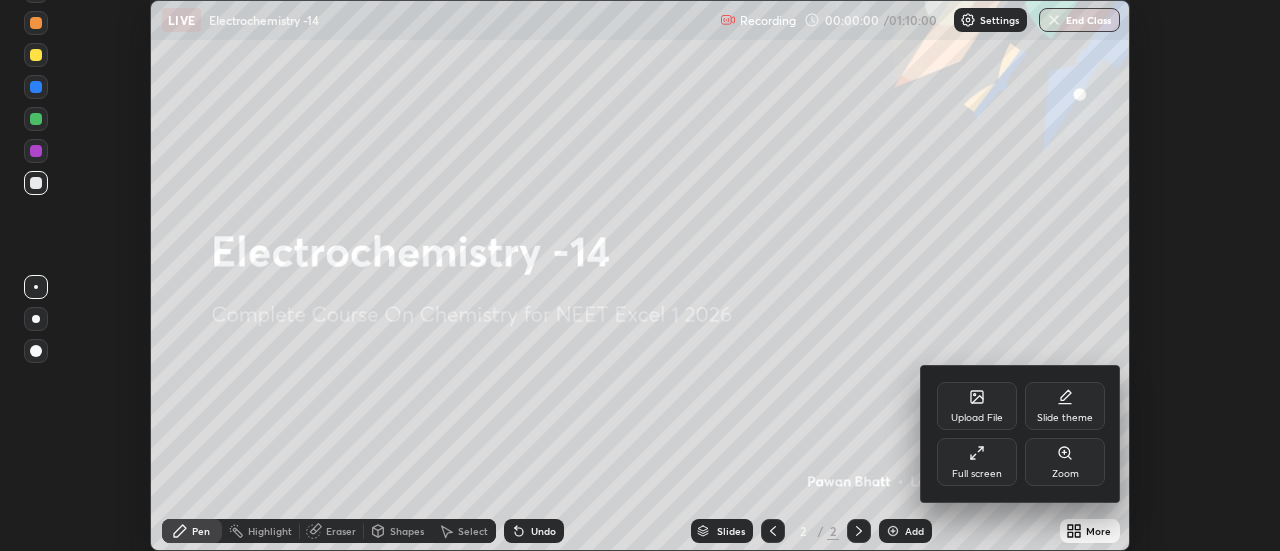 click 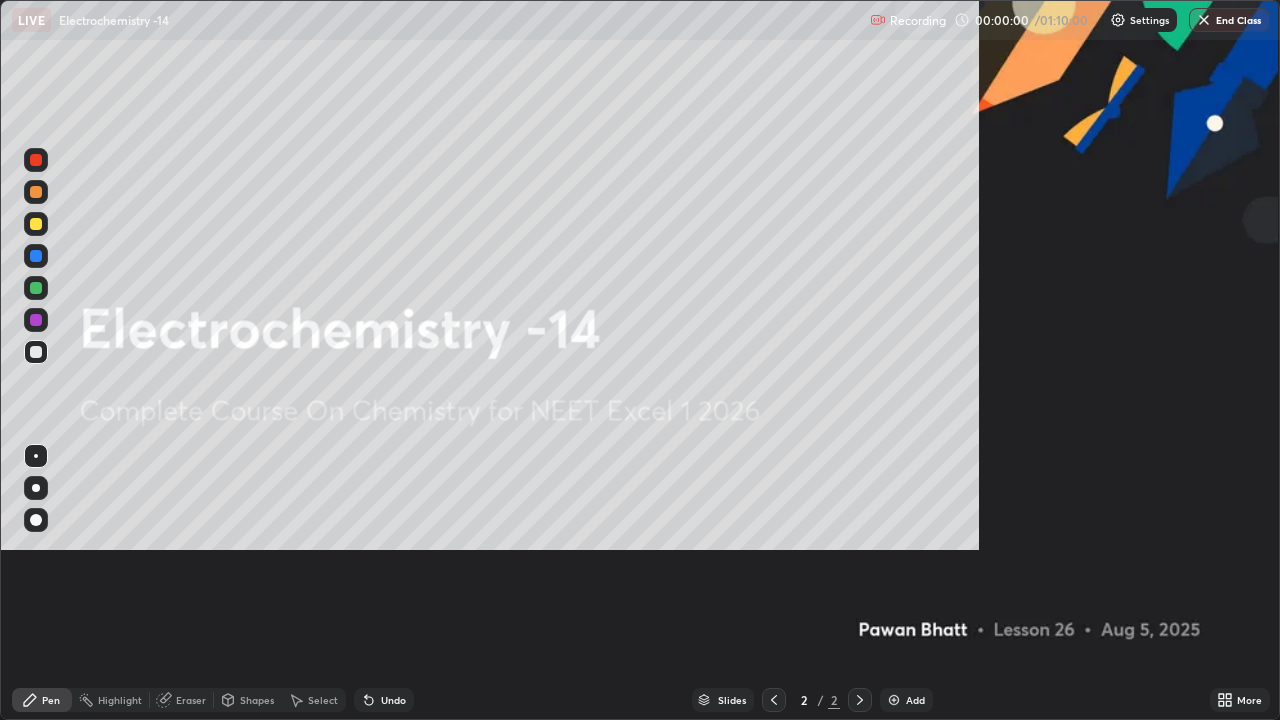 scroll, scrollTop: 99280, scrollLeft: 98720, axis: both 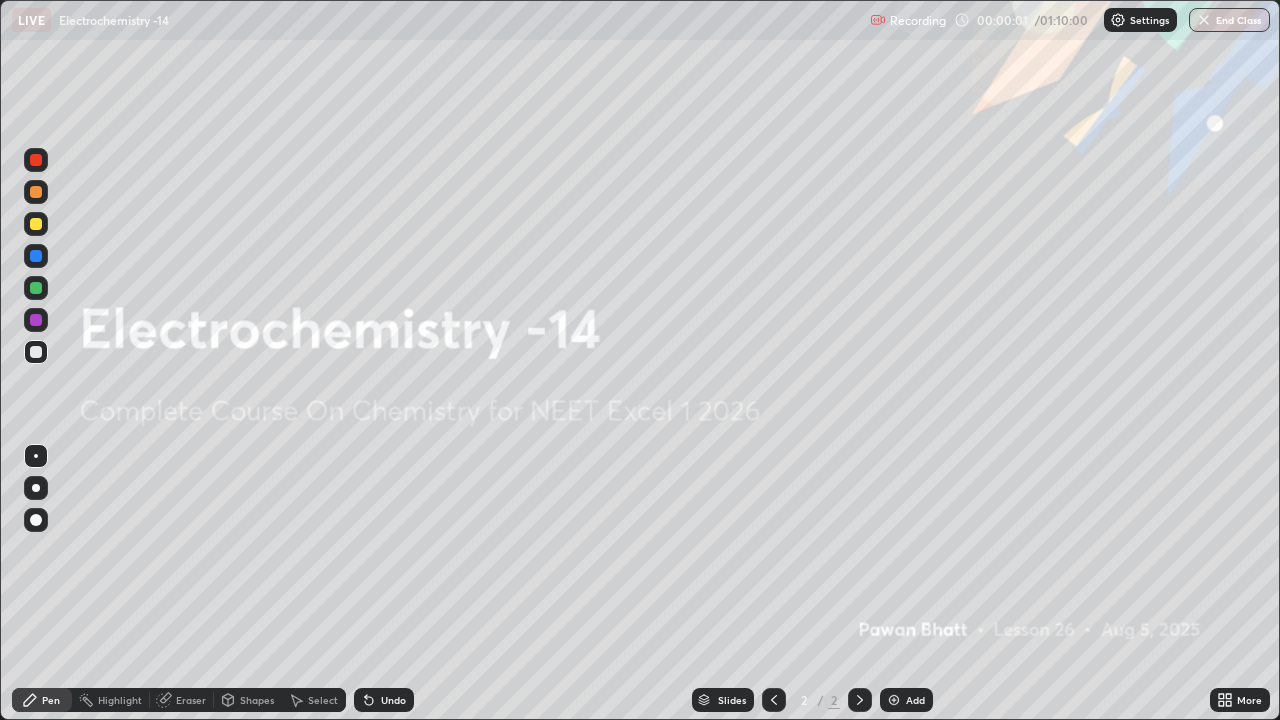 click on "Add" at bounding box center (915, 700) 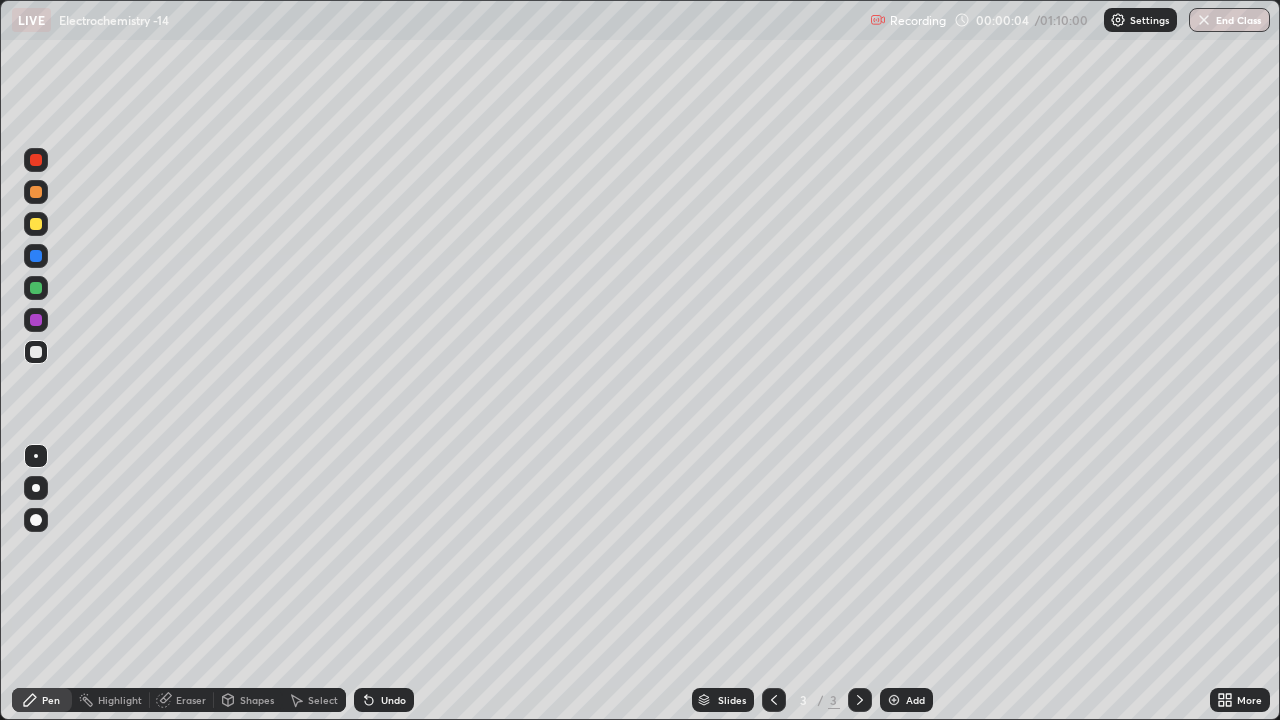click at bounding box center (36, 488) 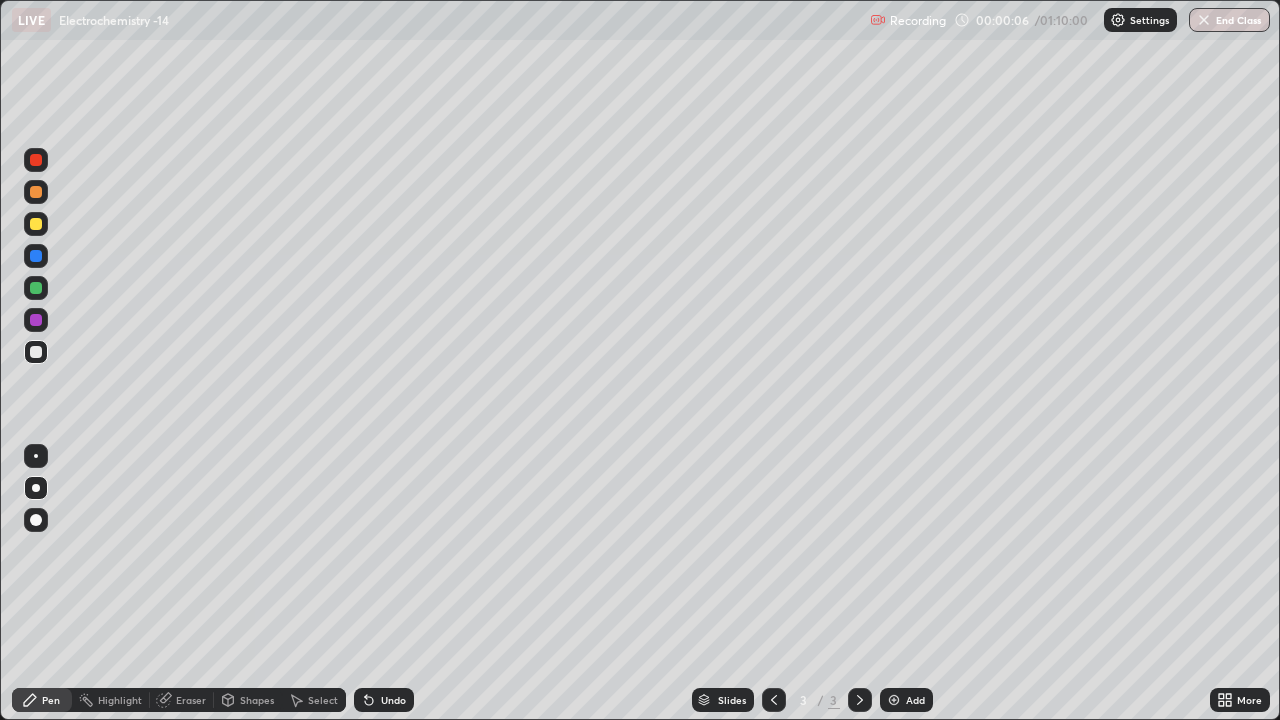 click at bounding box center (36, 224) 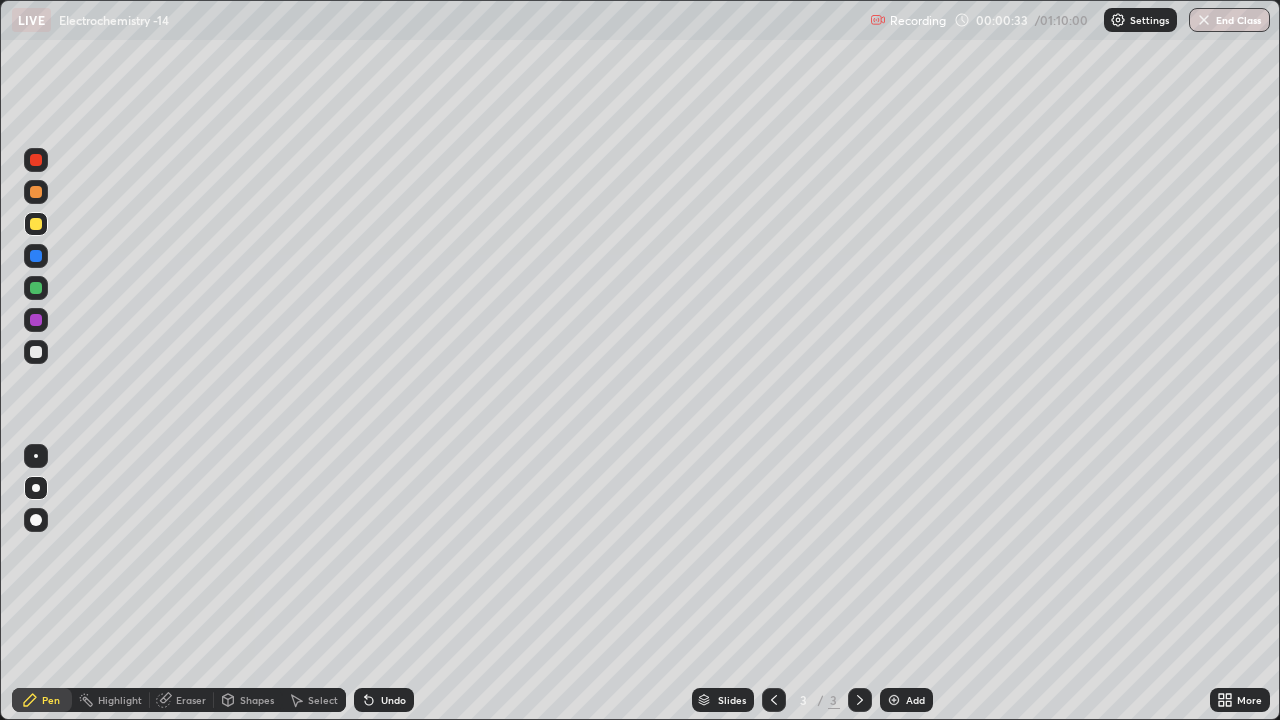 click 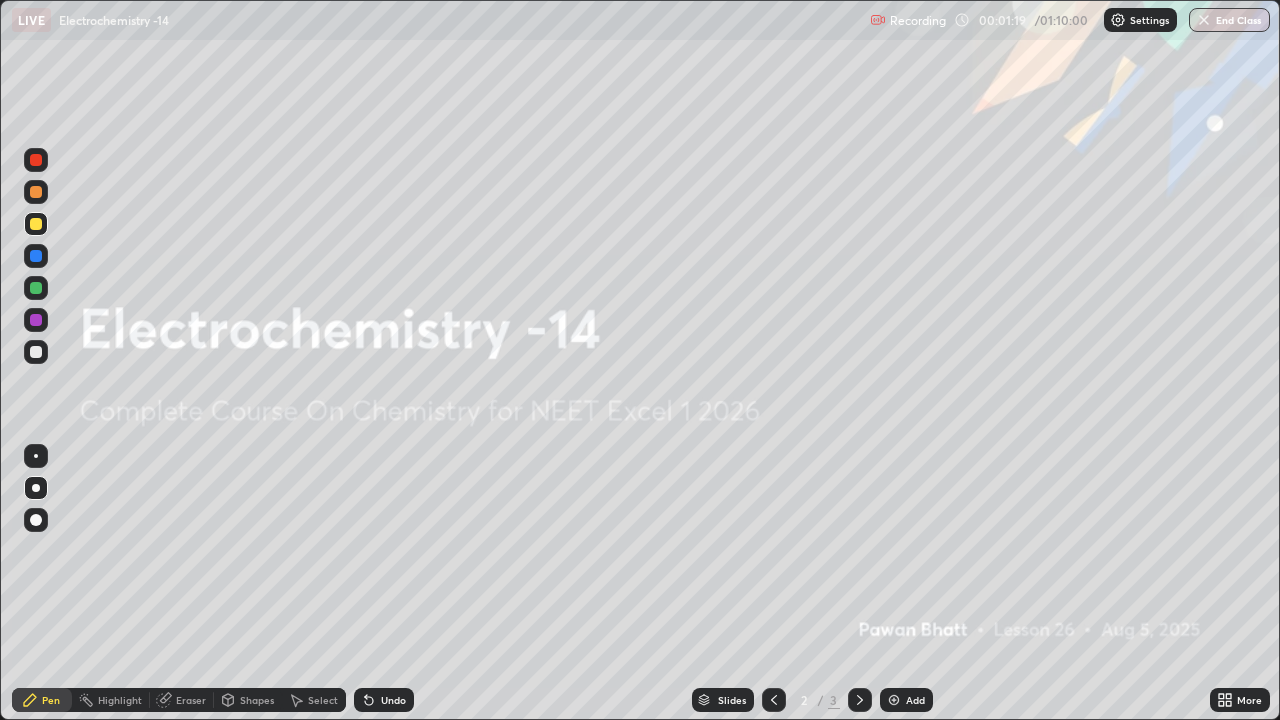 click 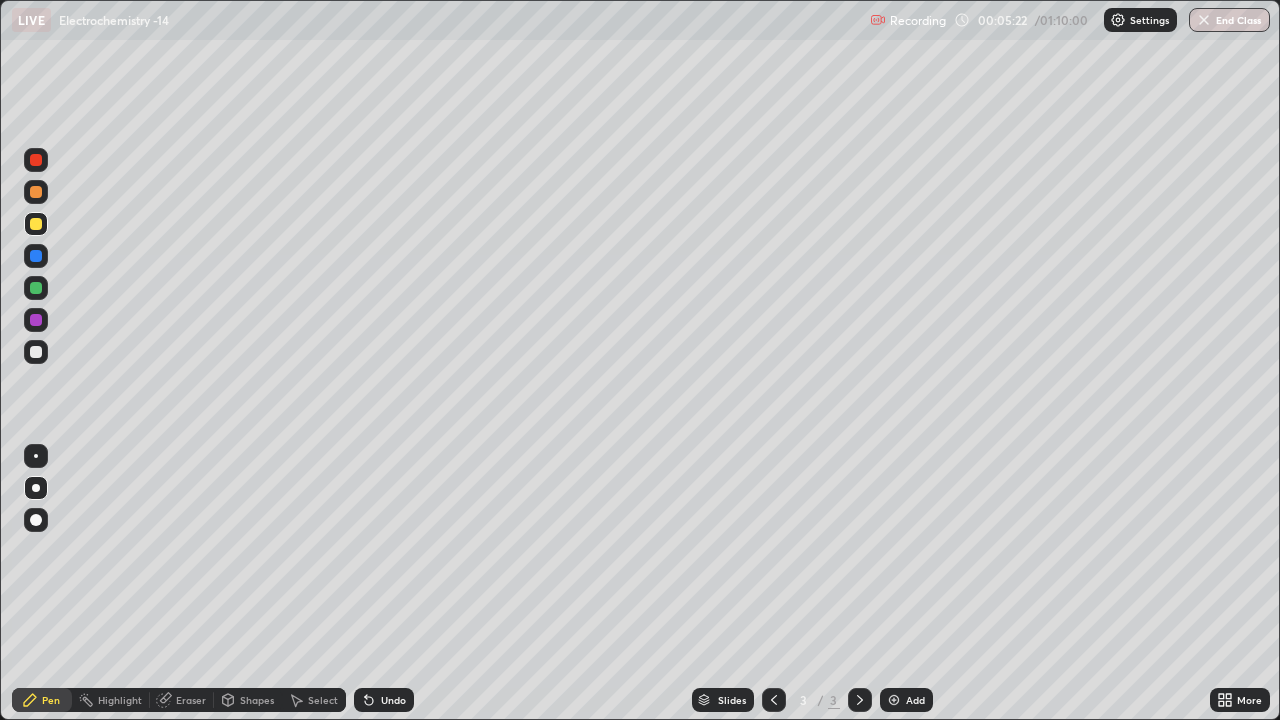 click at bounding box center (36, 288) 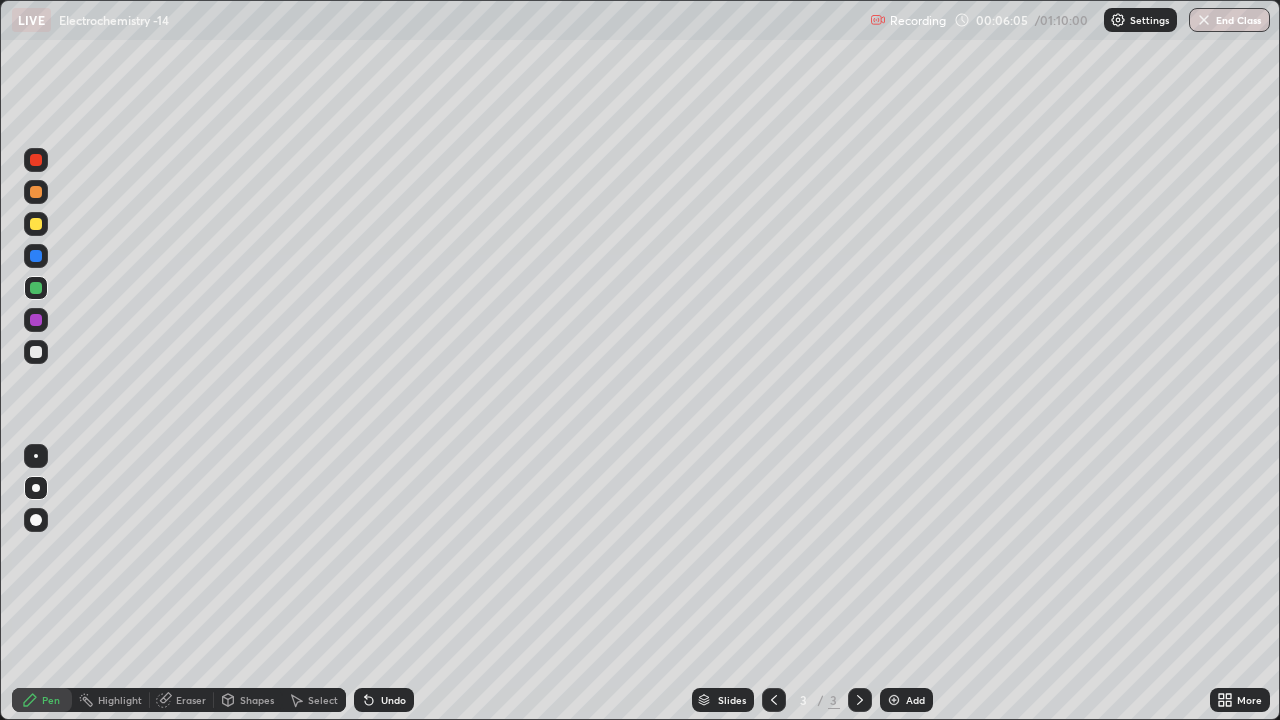 click at bounding box center (36, 352) 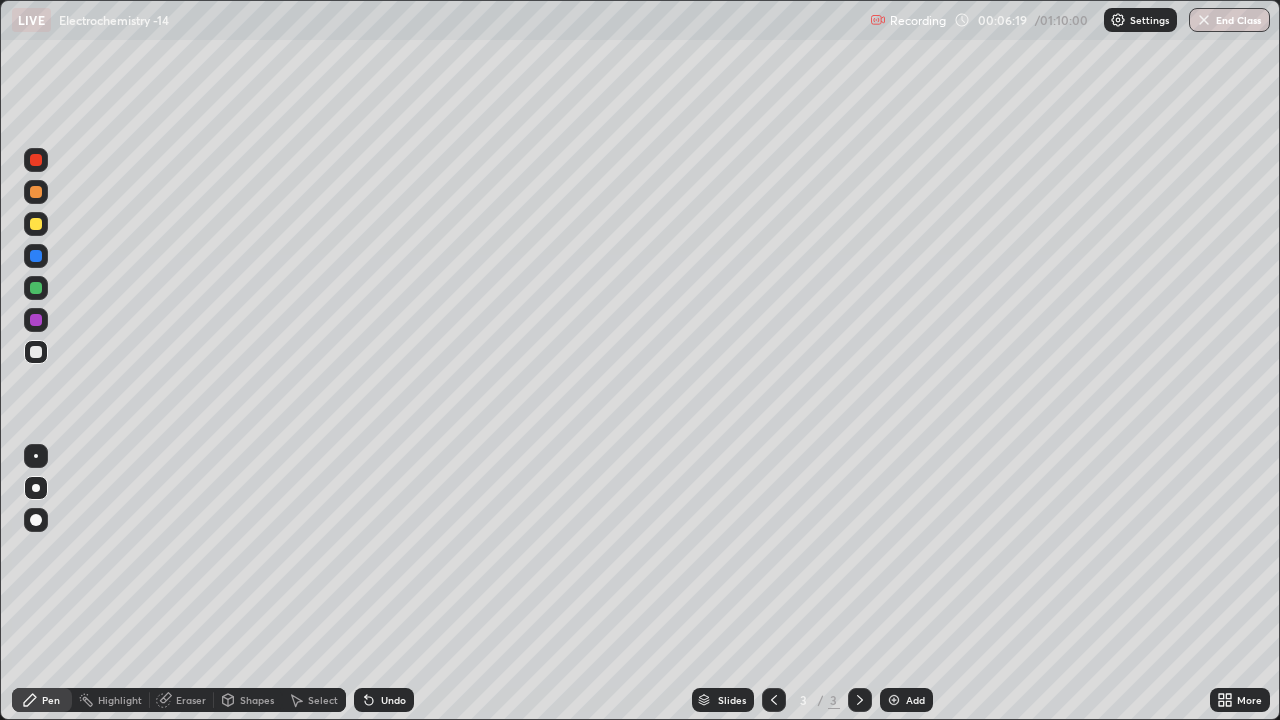 click at bounding box center [36, 224] 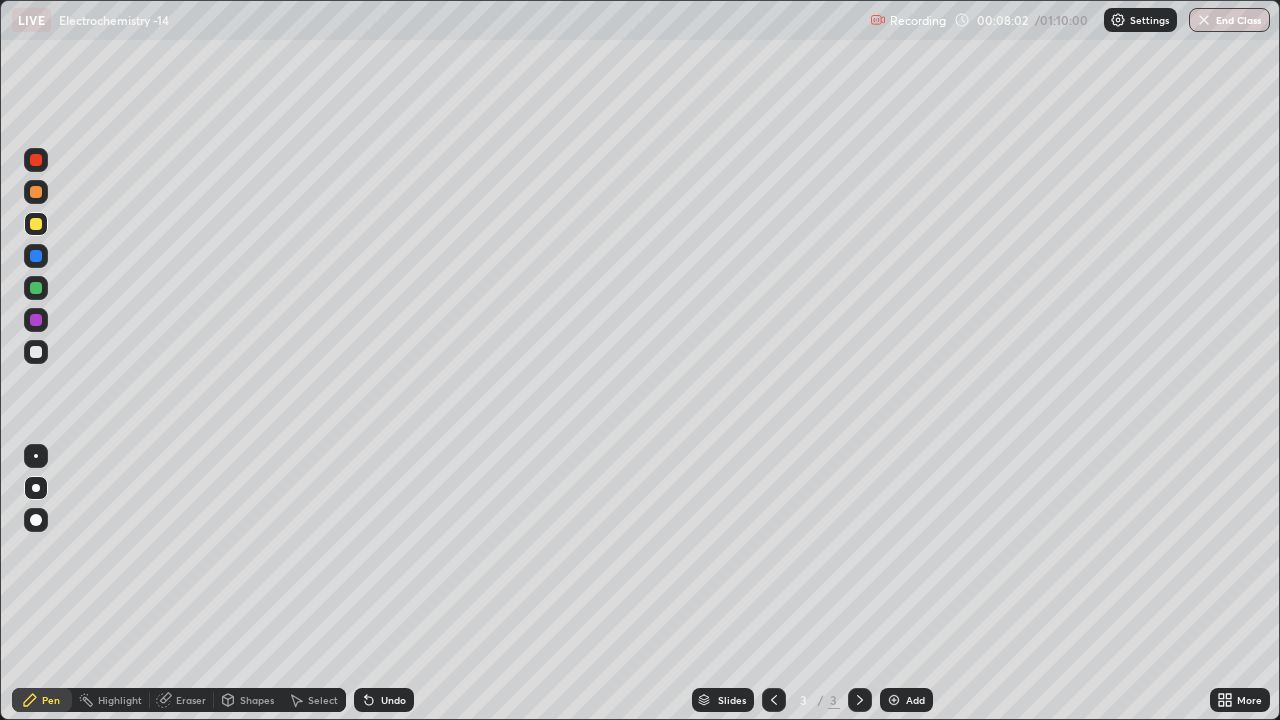 click at bounding box center (894, 700) 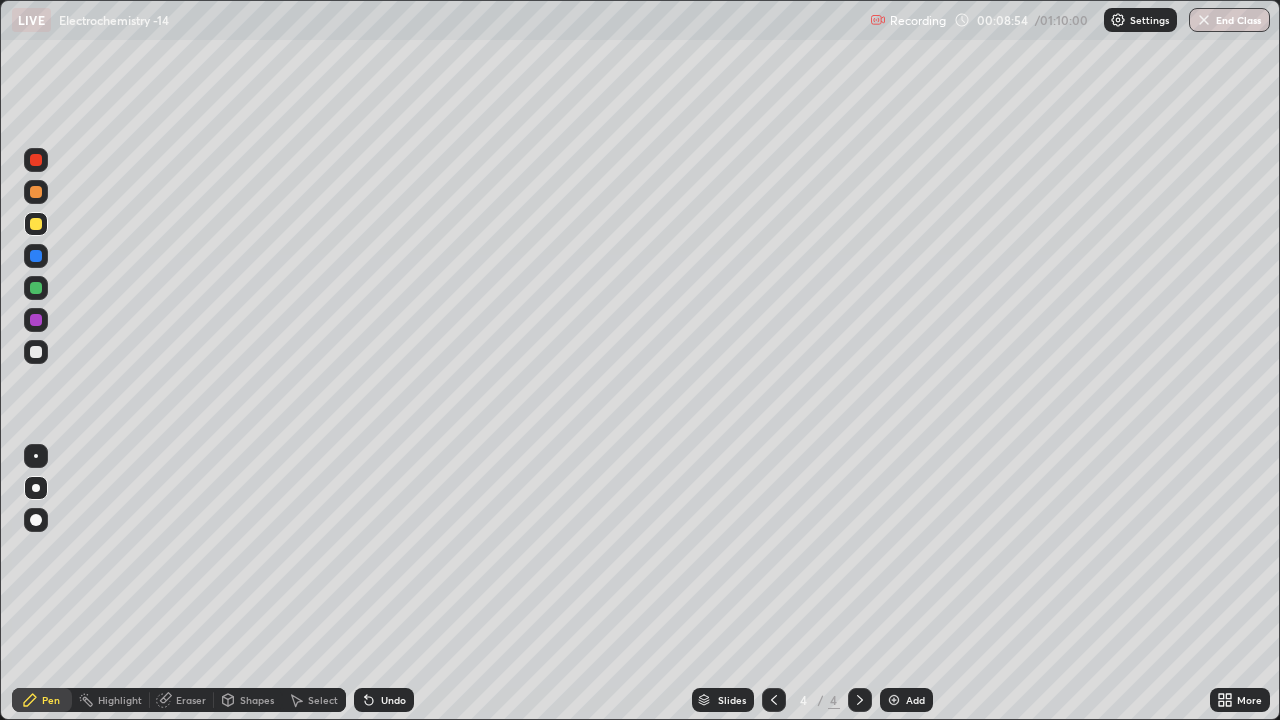 click at bounding box center [36, 352] 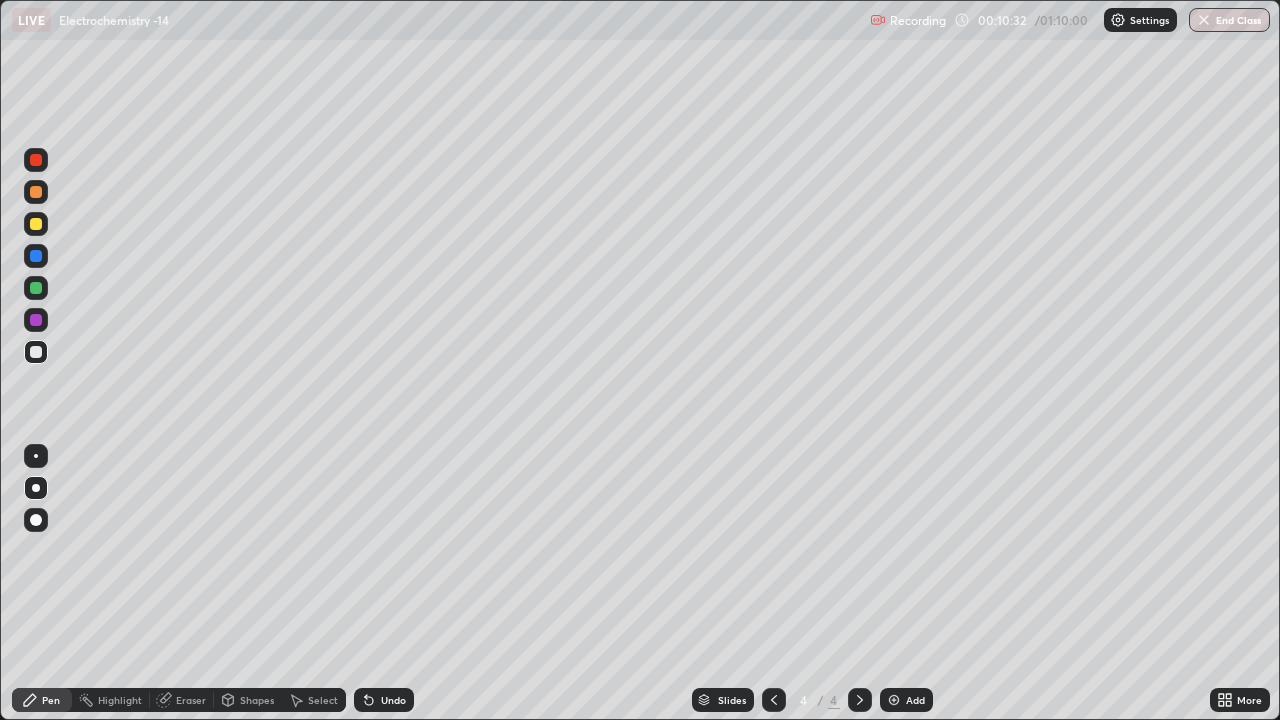 click at bounding box center (36, 224) 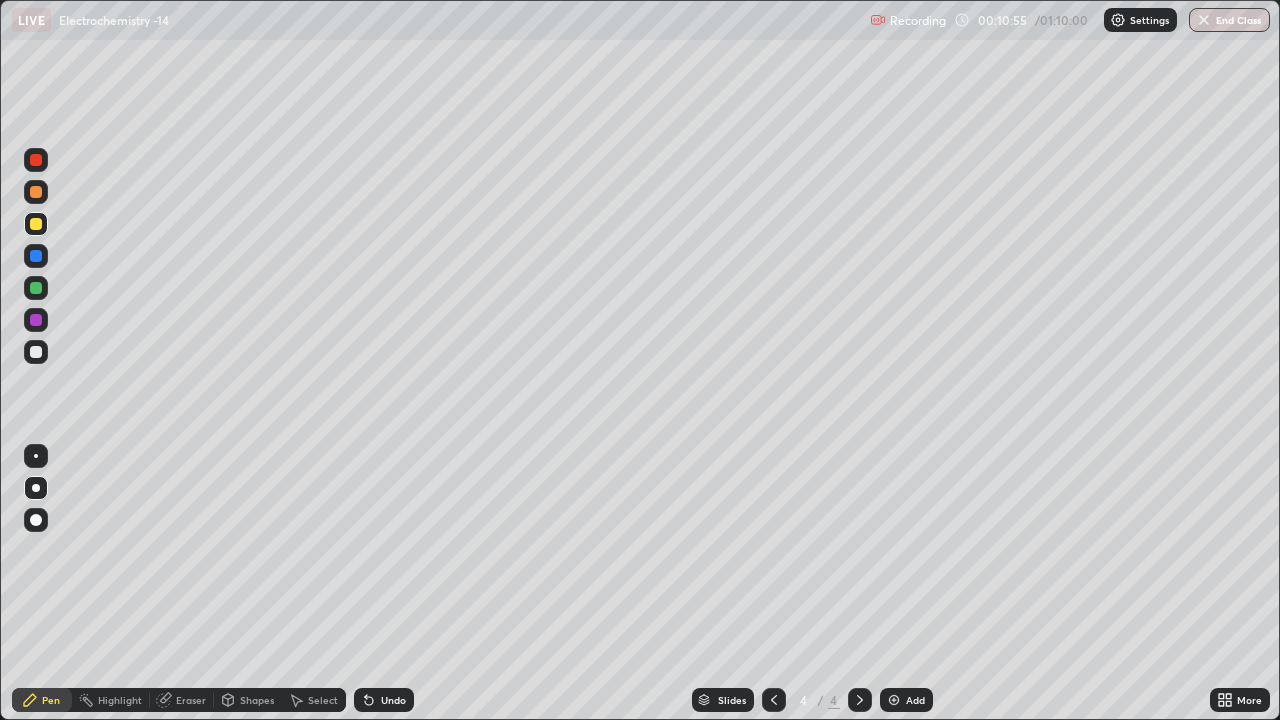 click on "Undo" at bounding box center [393, 700] 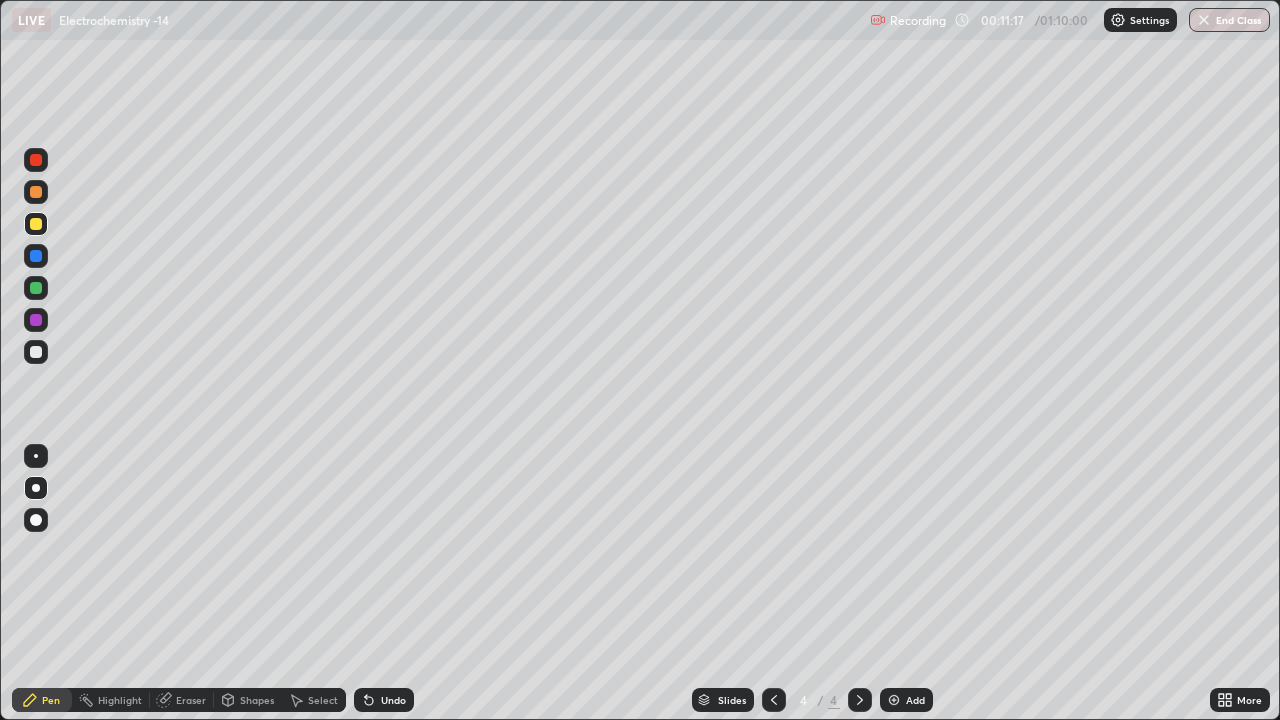 click at bounding box center (36, 288) 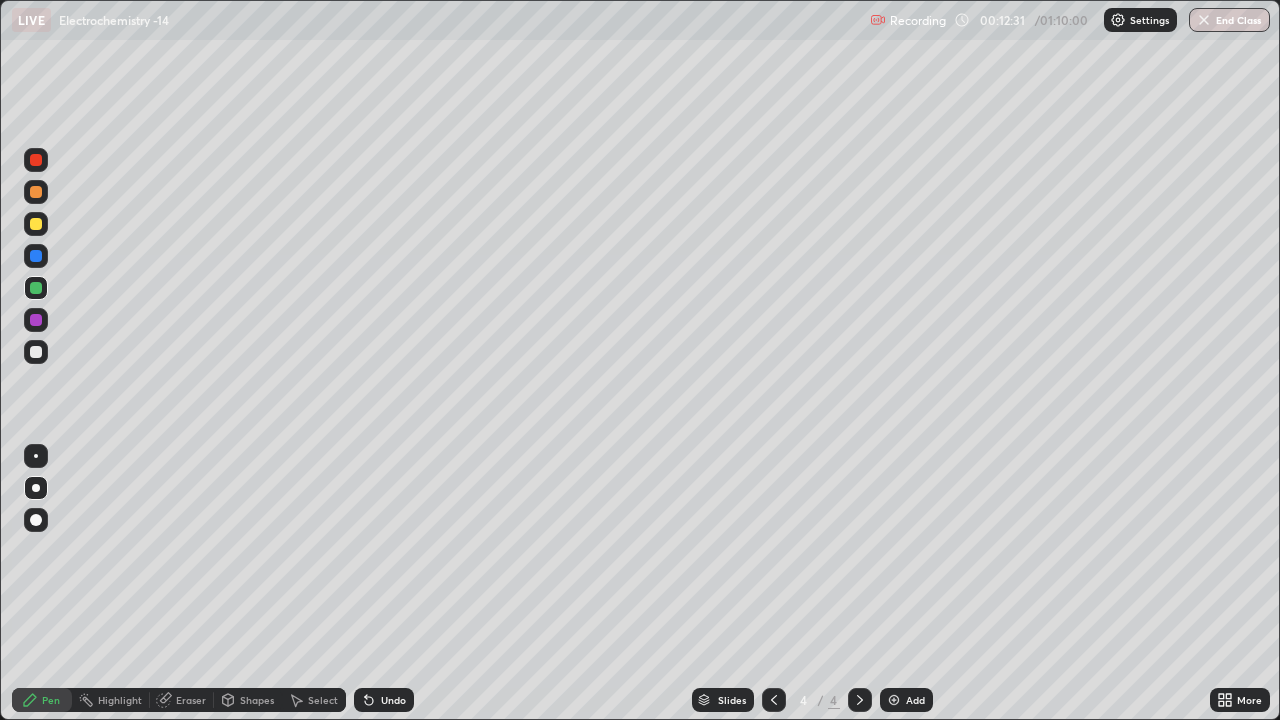 click at bounding box center [36, 192] 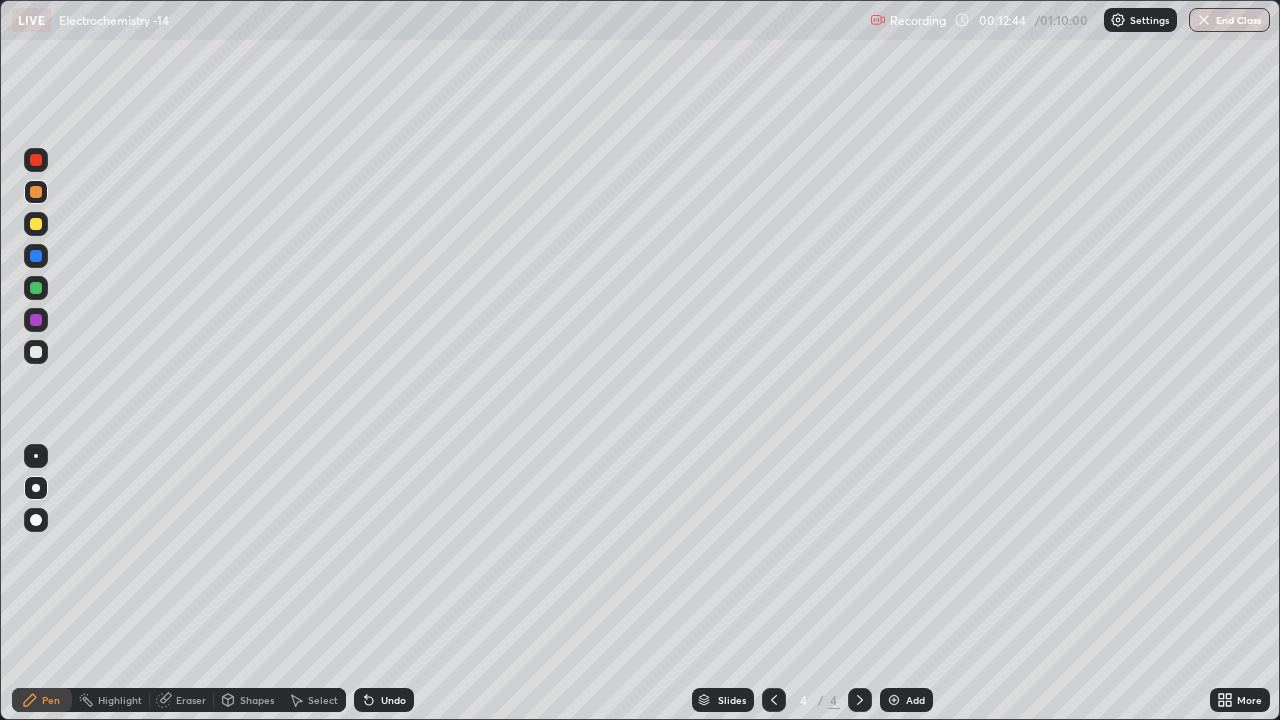 click 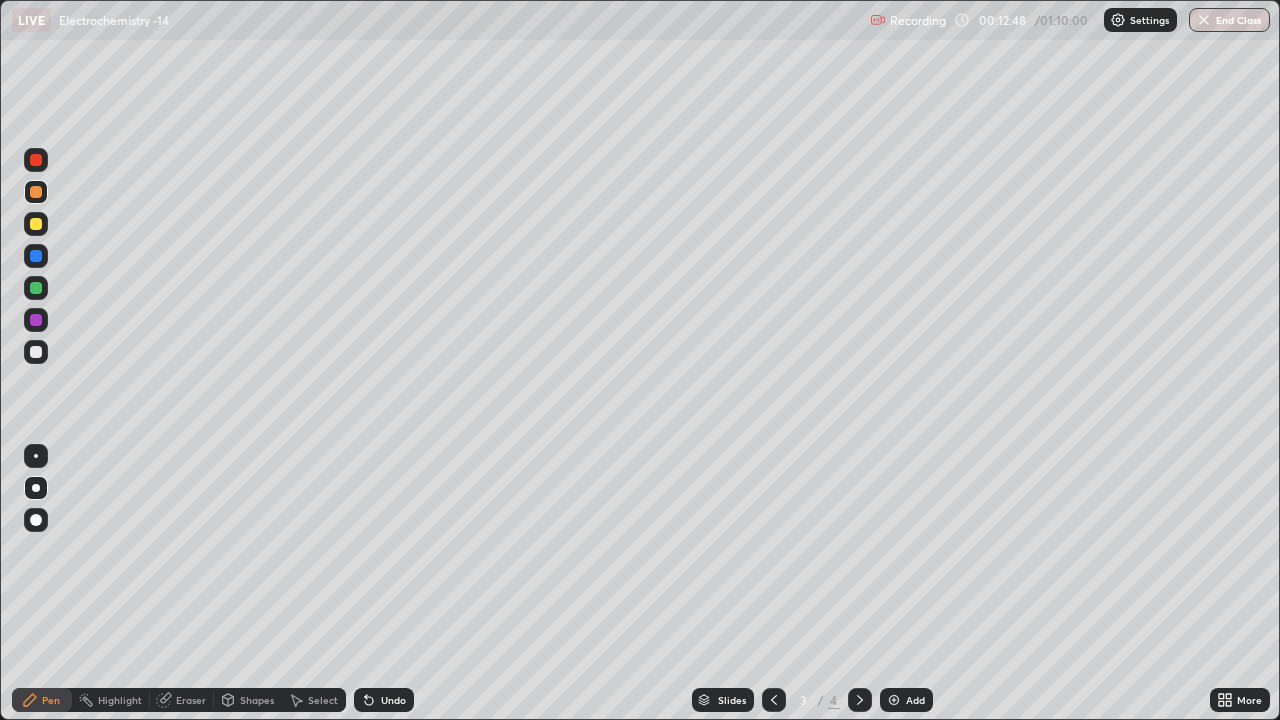 click 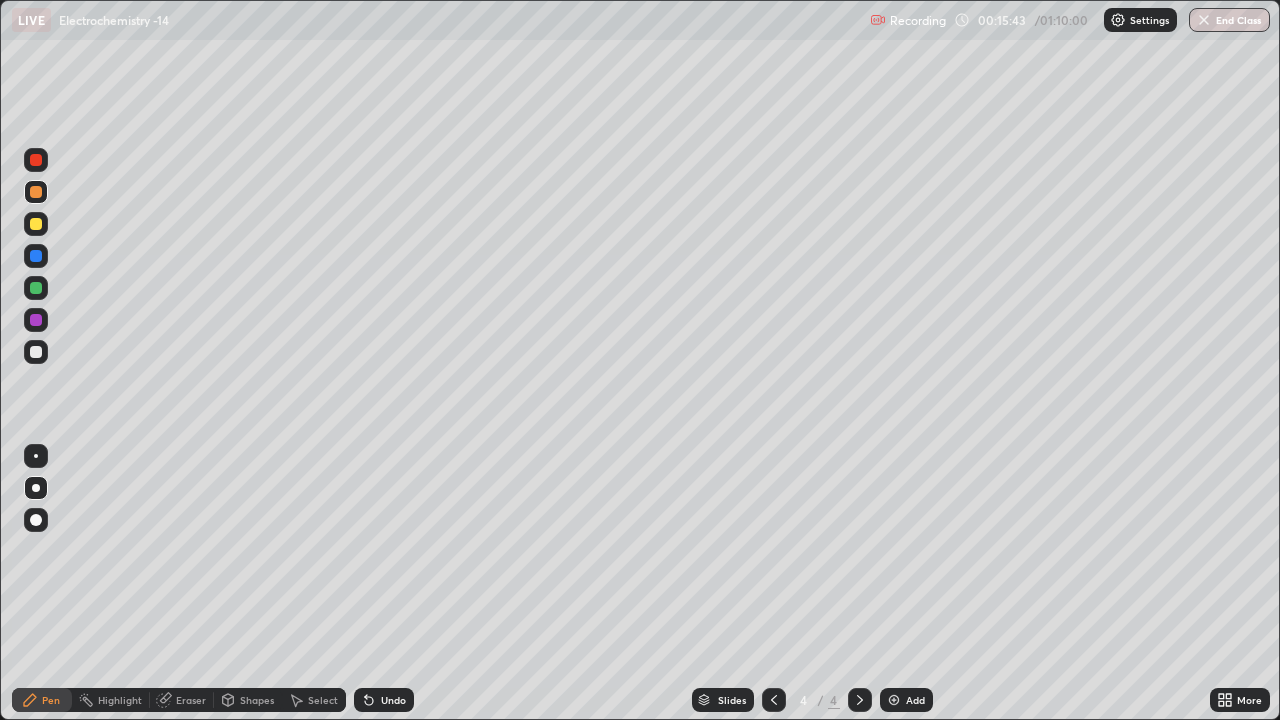 click 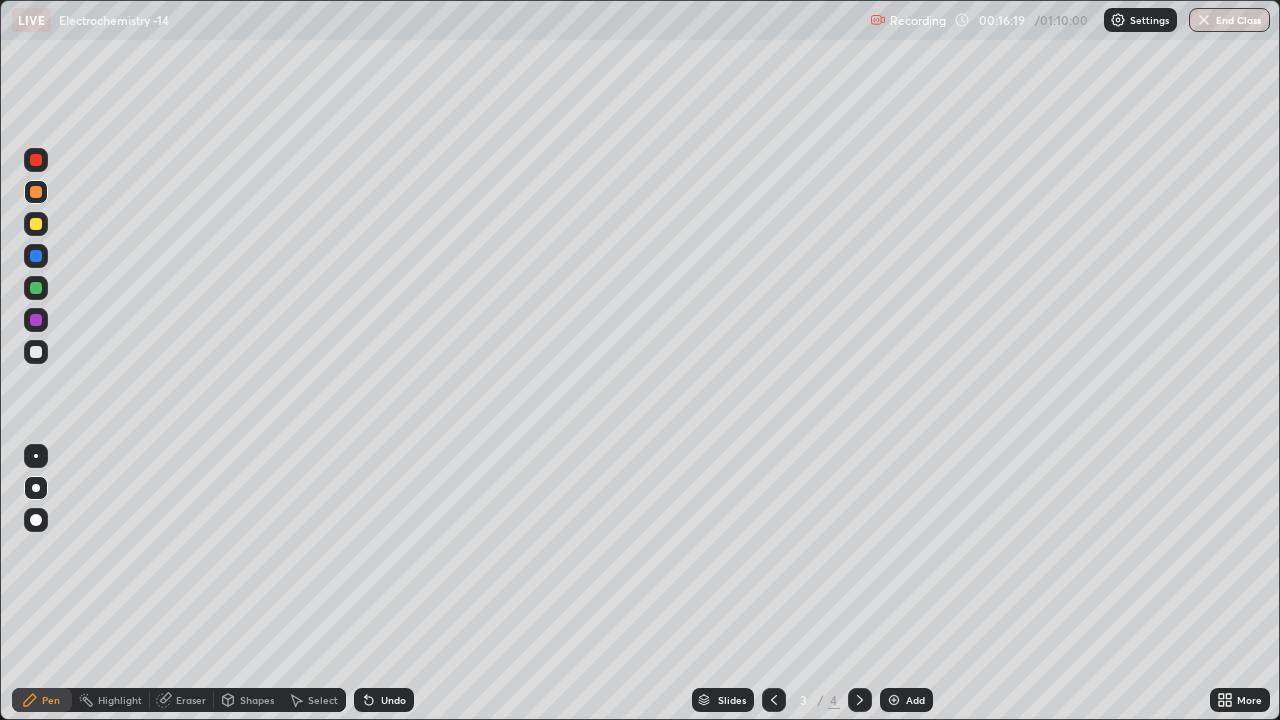 click 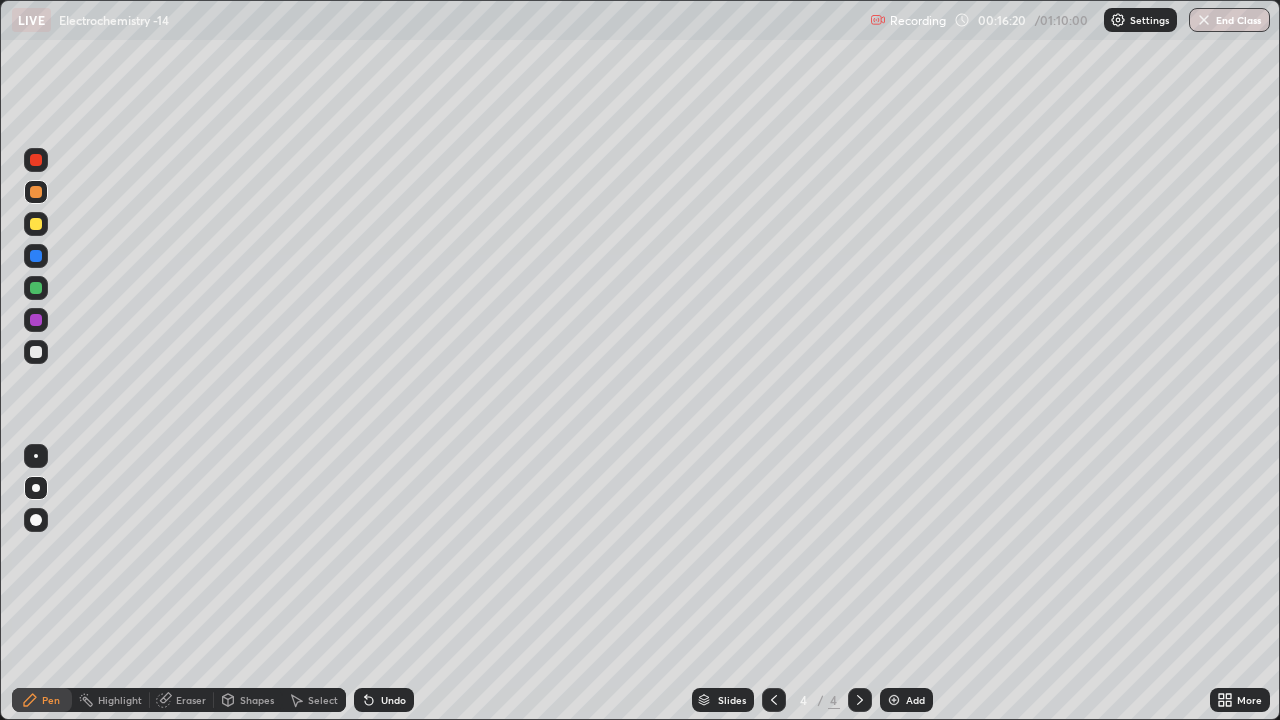 click on "Add" at bounding box center [915, 700] 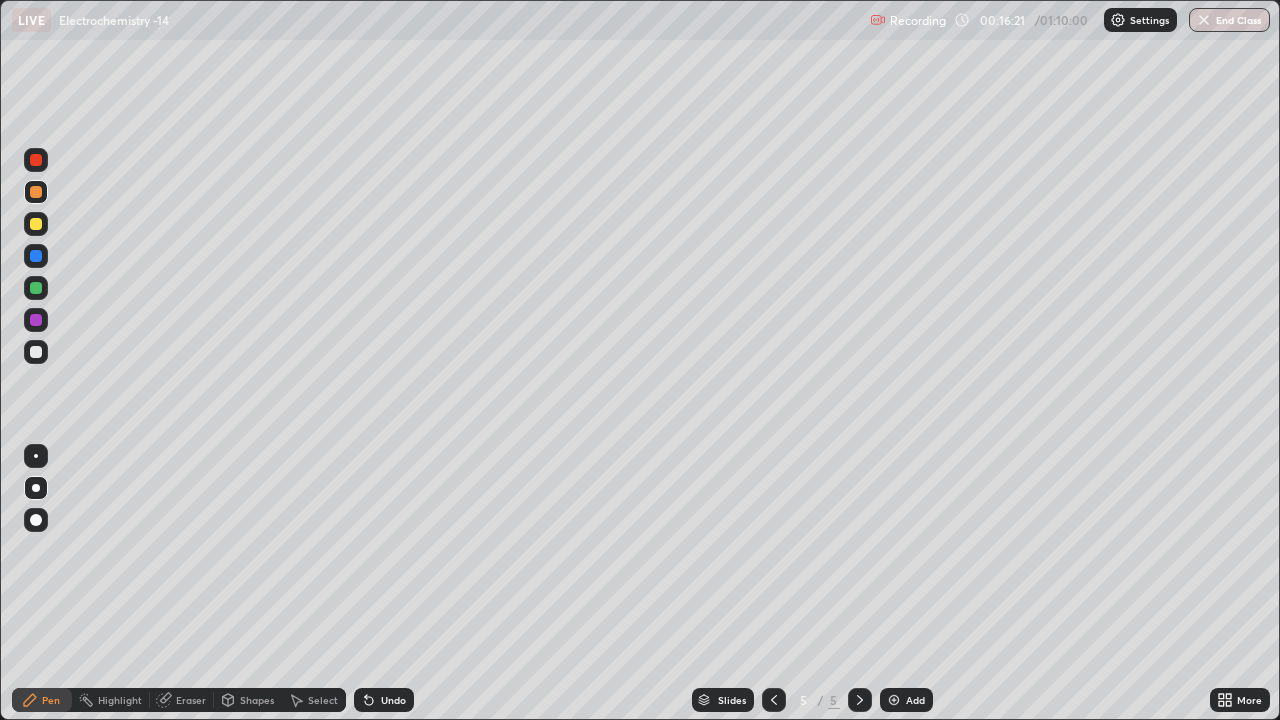 click at bounding box center (36, 224) 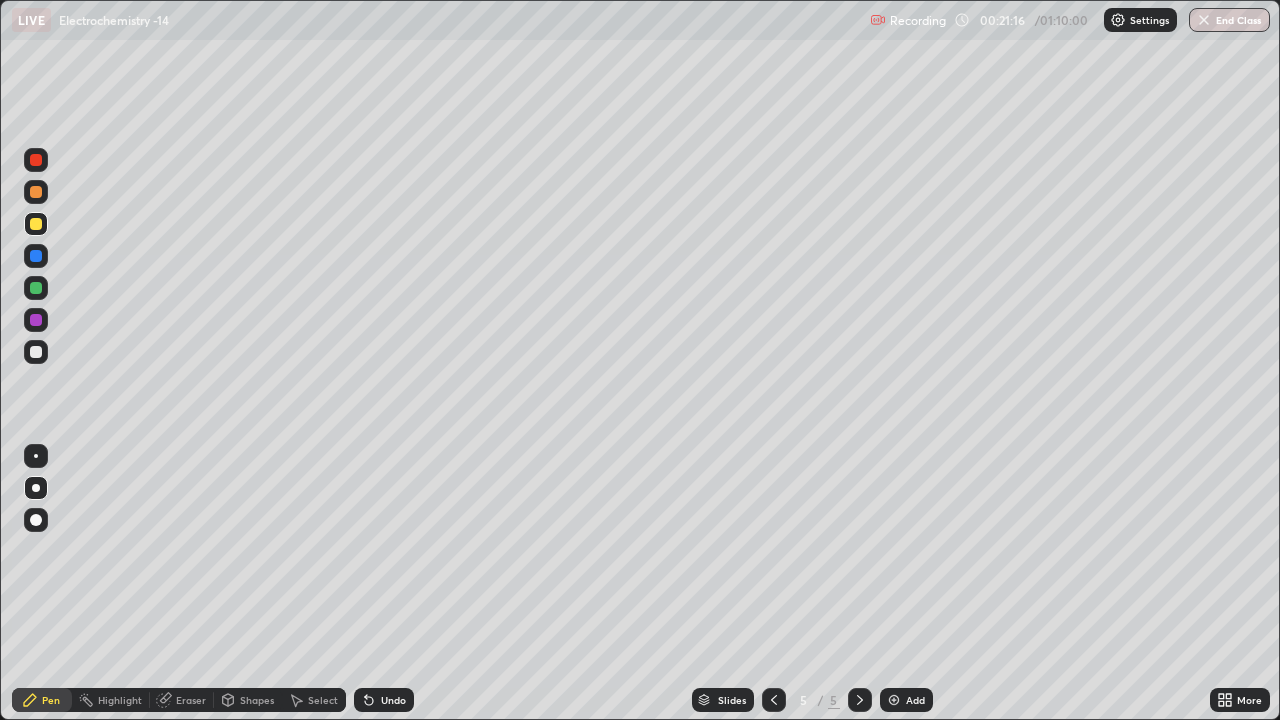 click on "Undo" at bounding box center (393, 700) 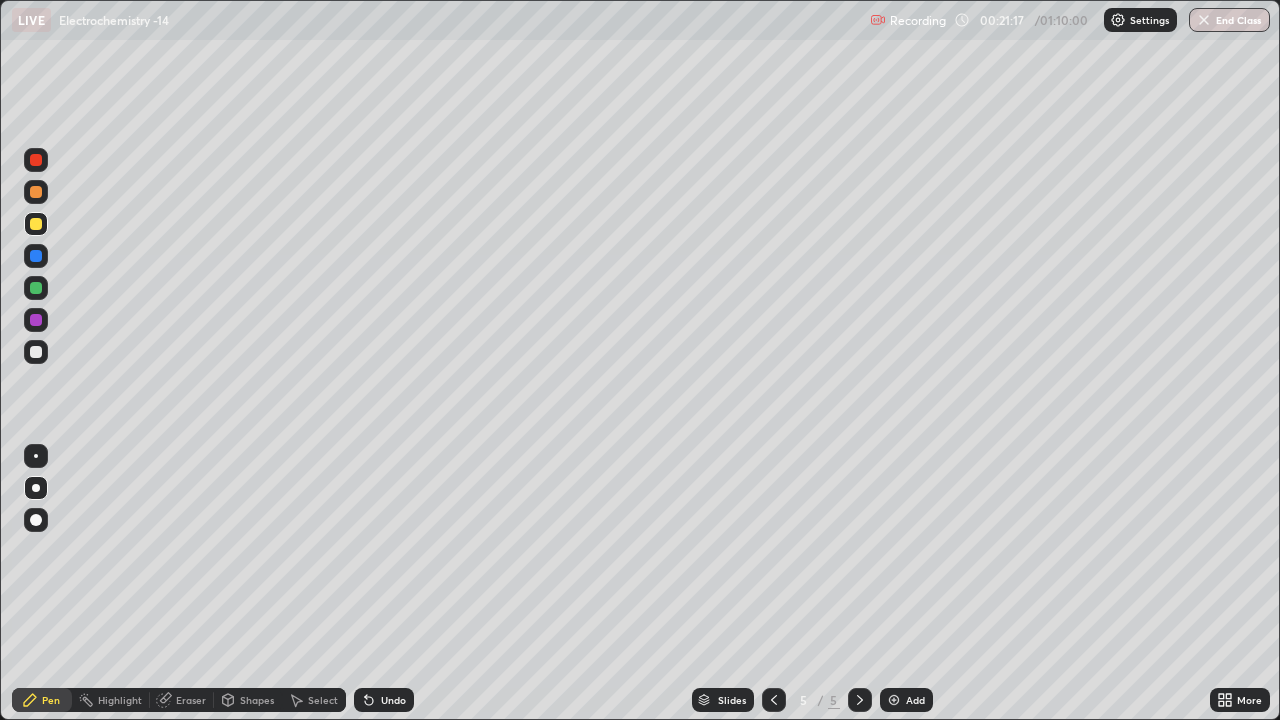click on "Undo" at bounding box center (393, 700) 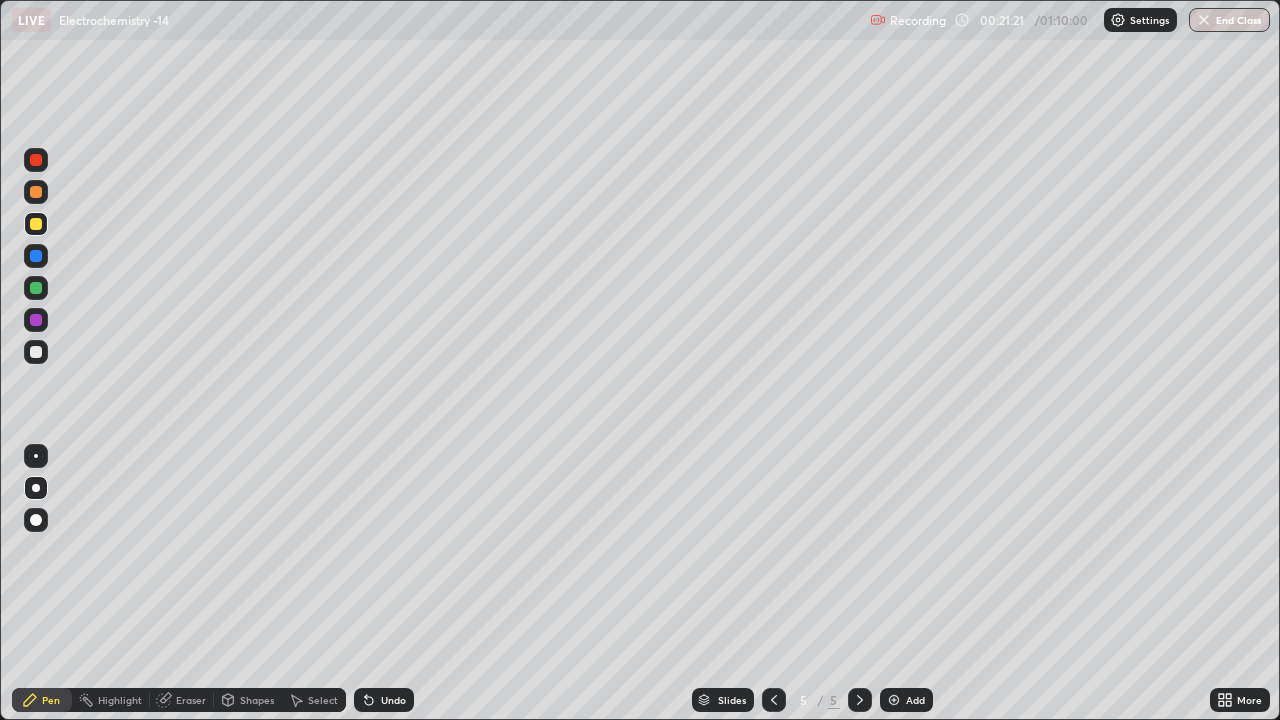 click at bounding box center [36, 288] 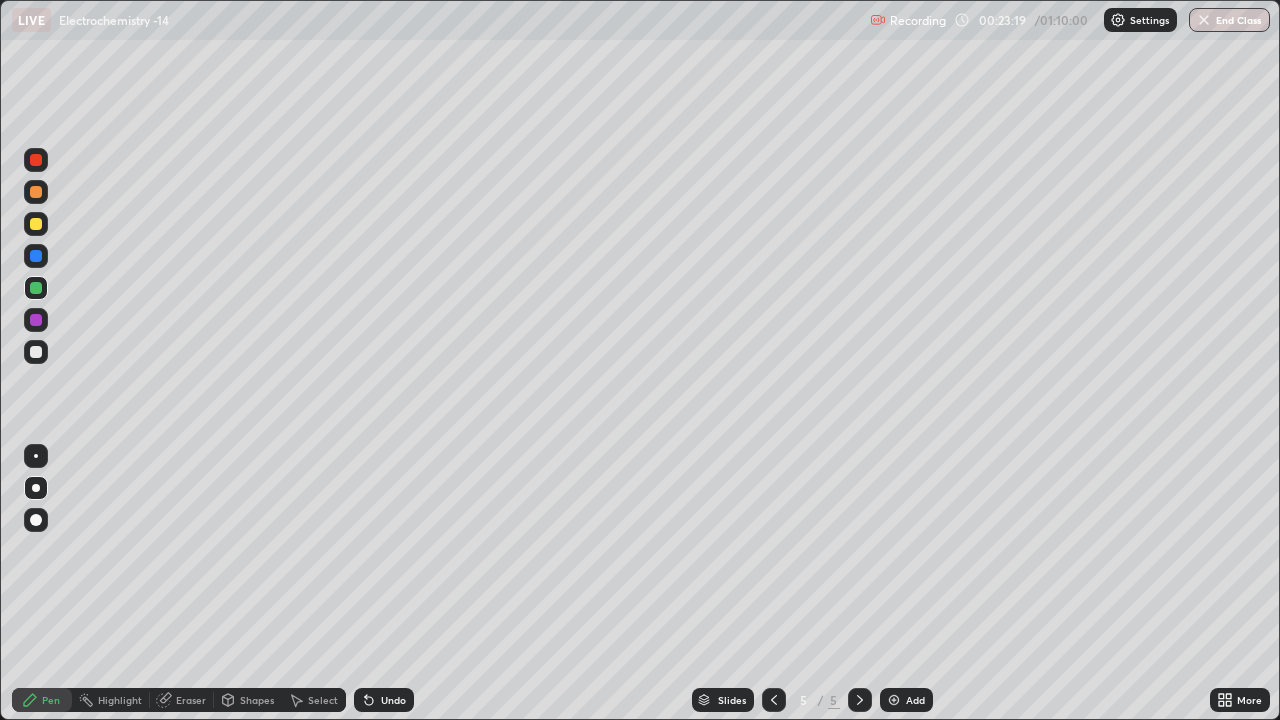click at bounding box center [36, 352] 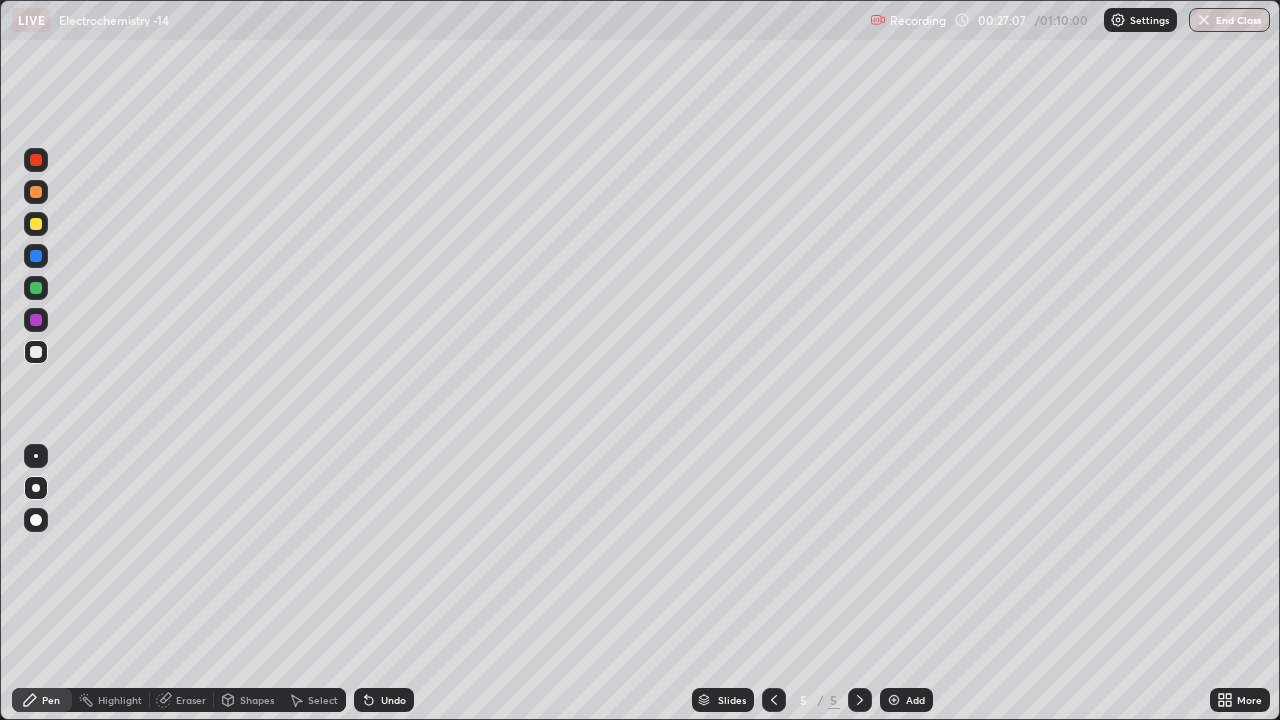 click 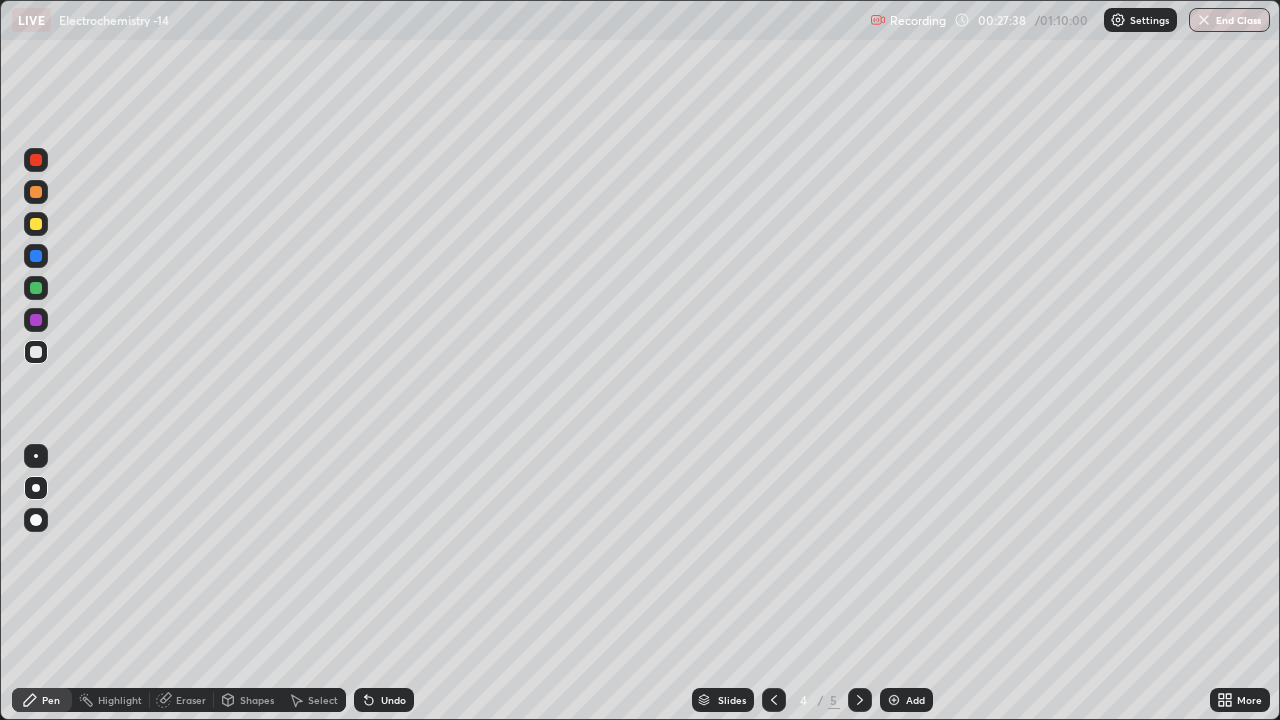 click 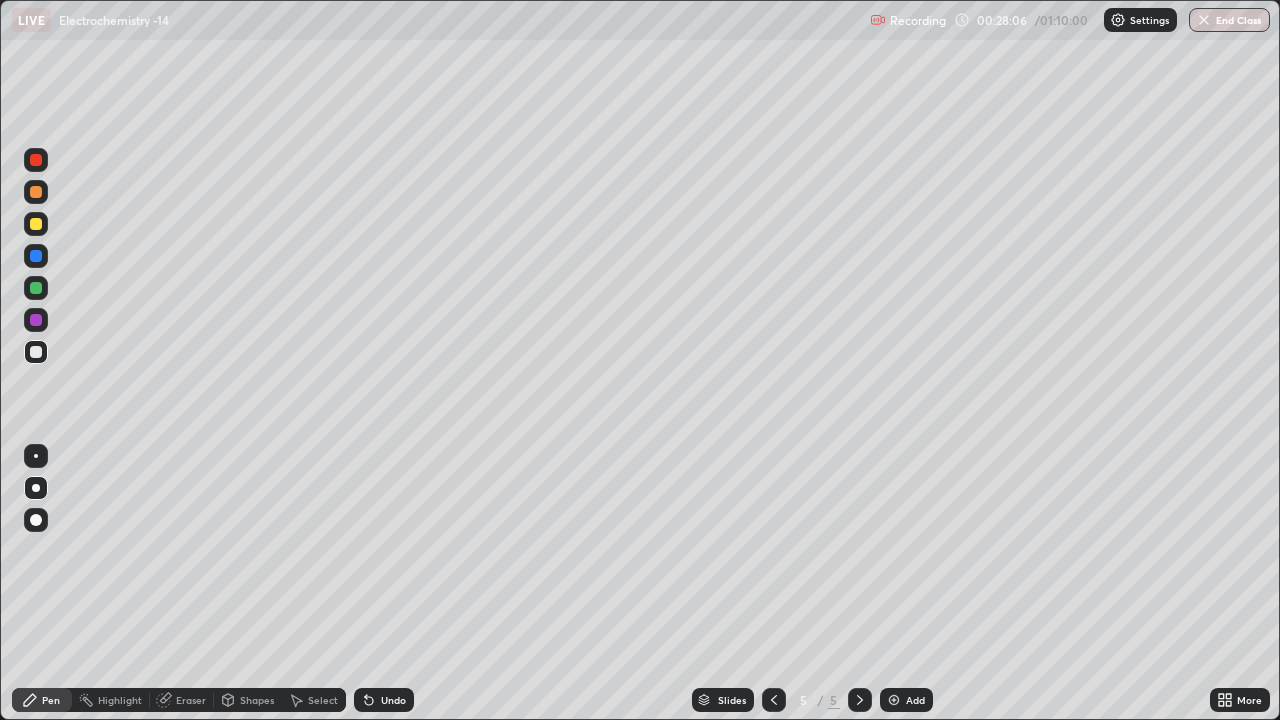 click at bounding box center [894, 700] 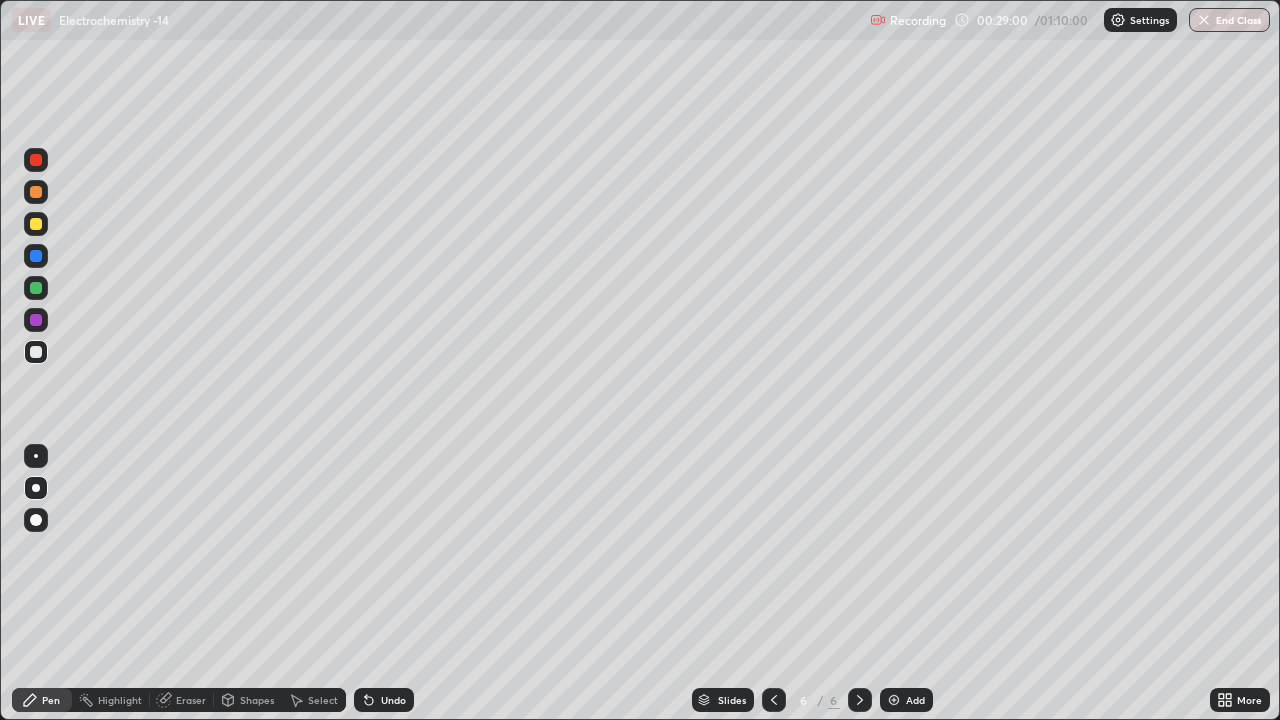 click at bounding box center (36, 224) 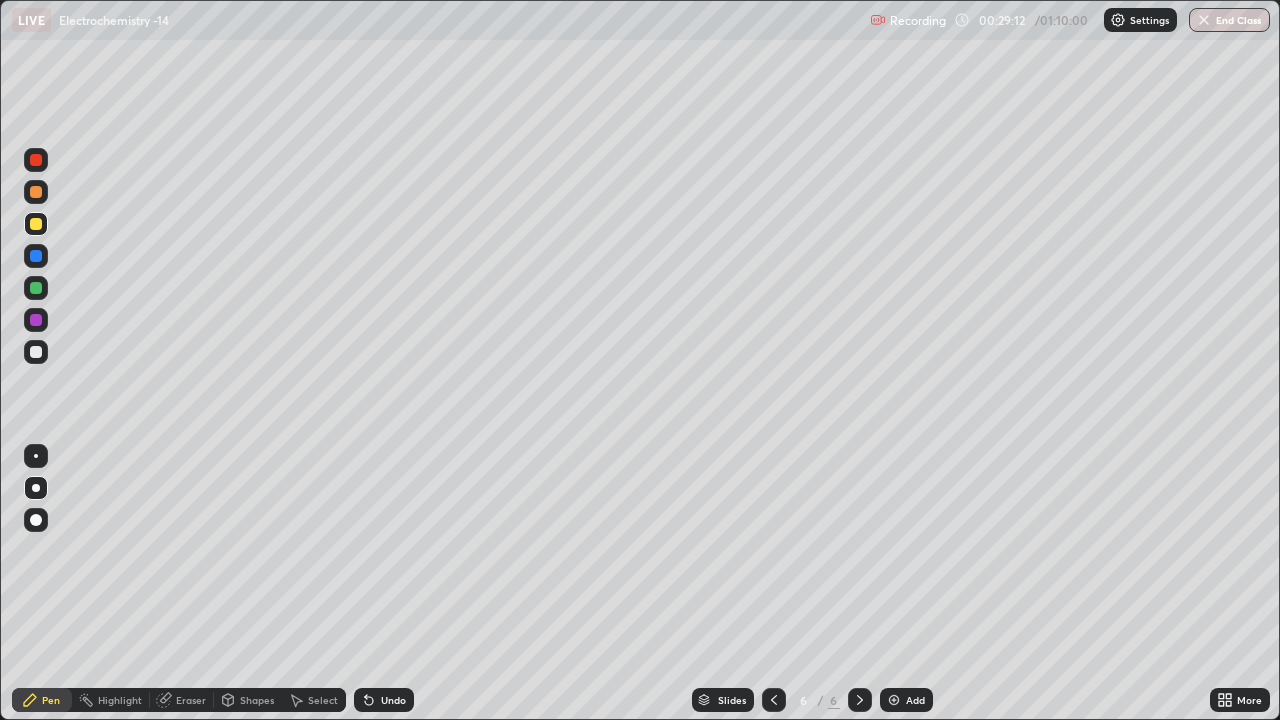 click at bounding box center (36, 256) 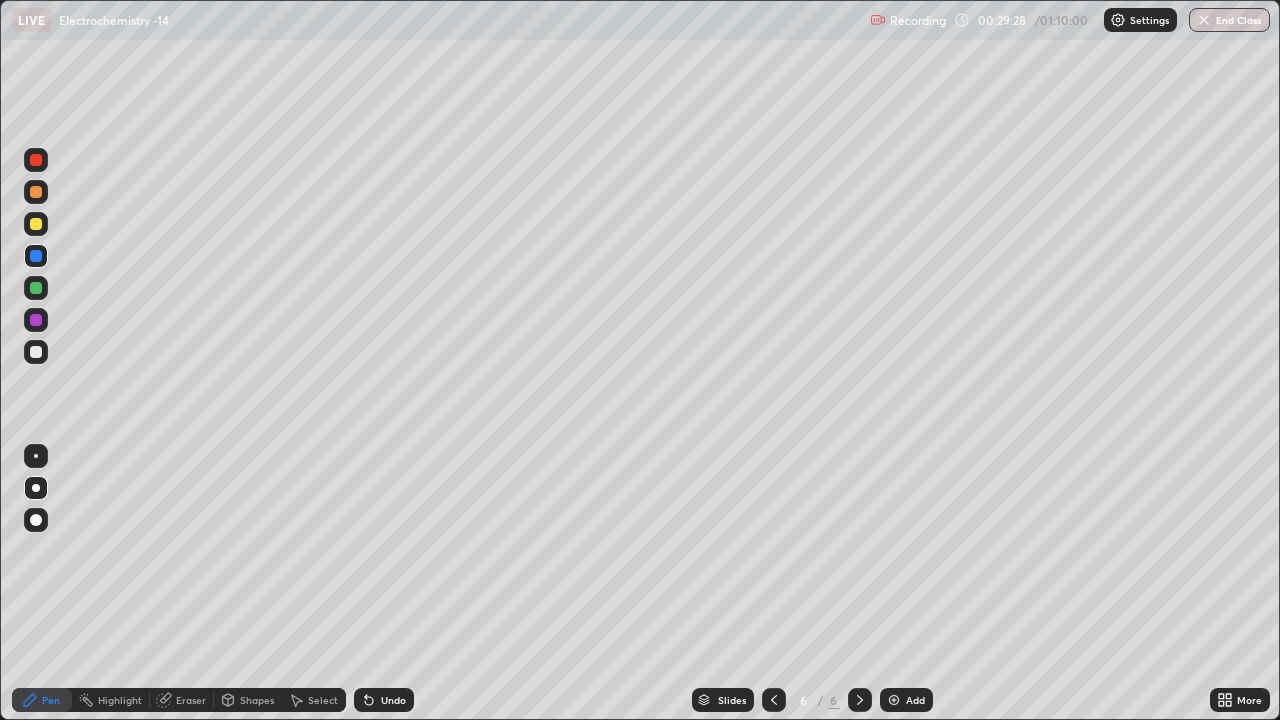 click at bounding box center (36, 288) 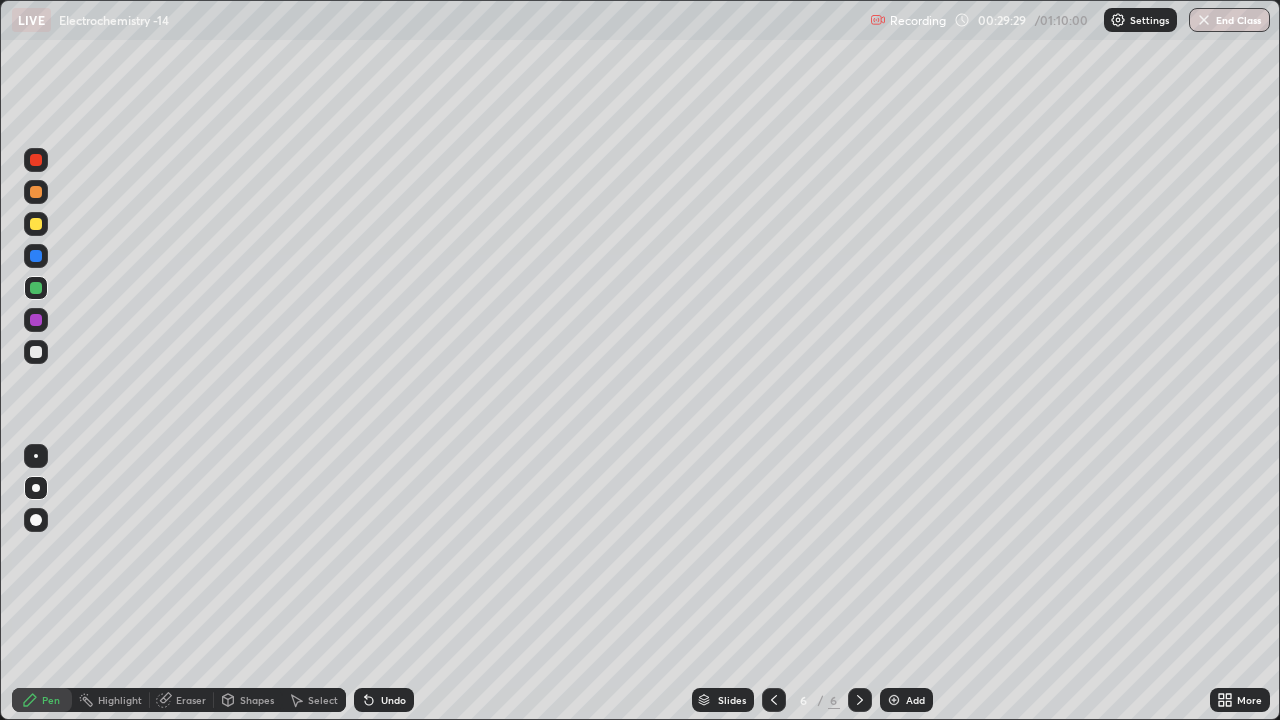 click at bounding box center [36, 224] 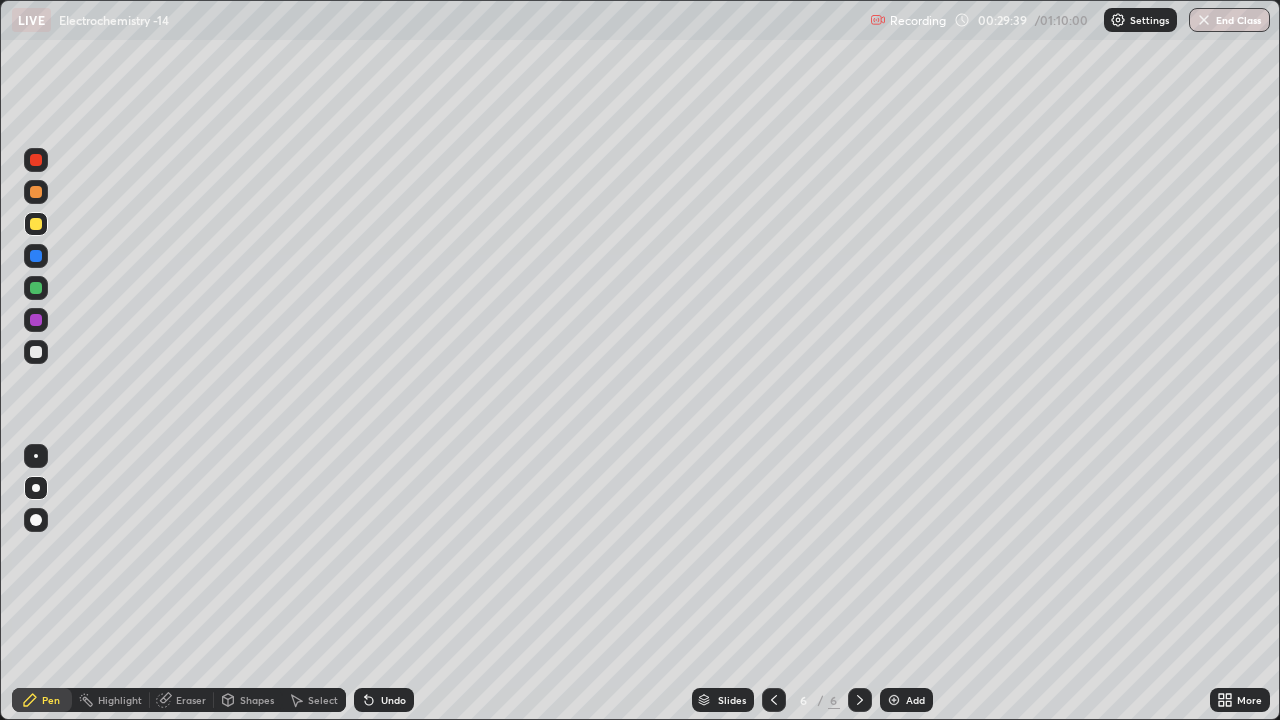 click at bounding box center (36, 288) 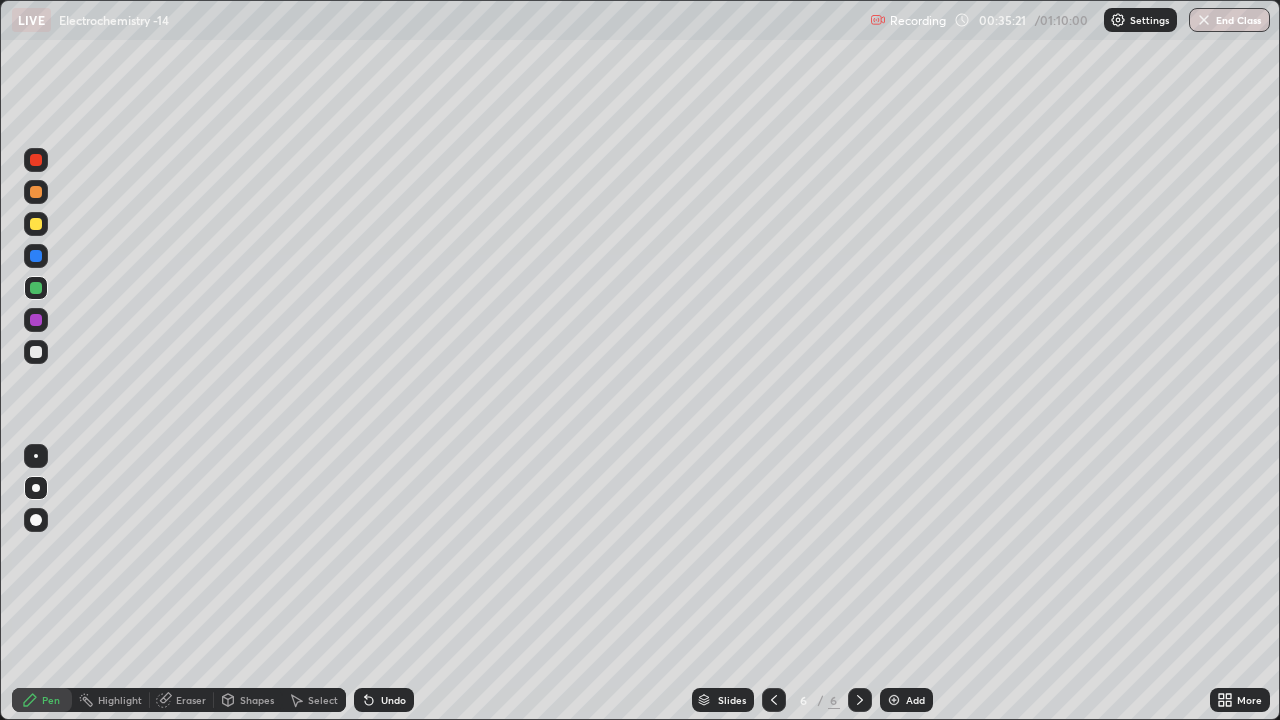click on "Add" at bounding box center (906, 700) 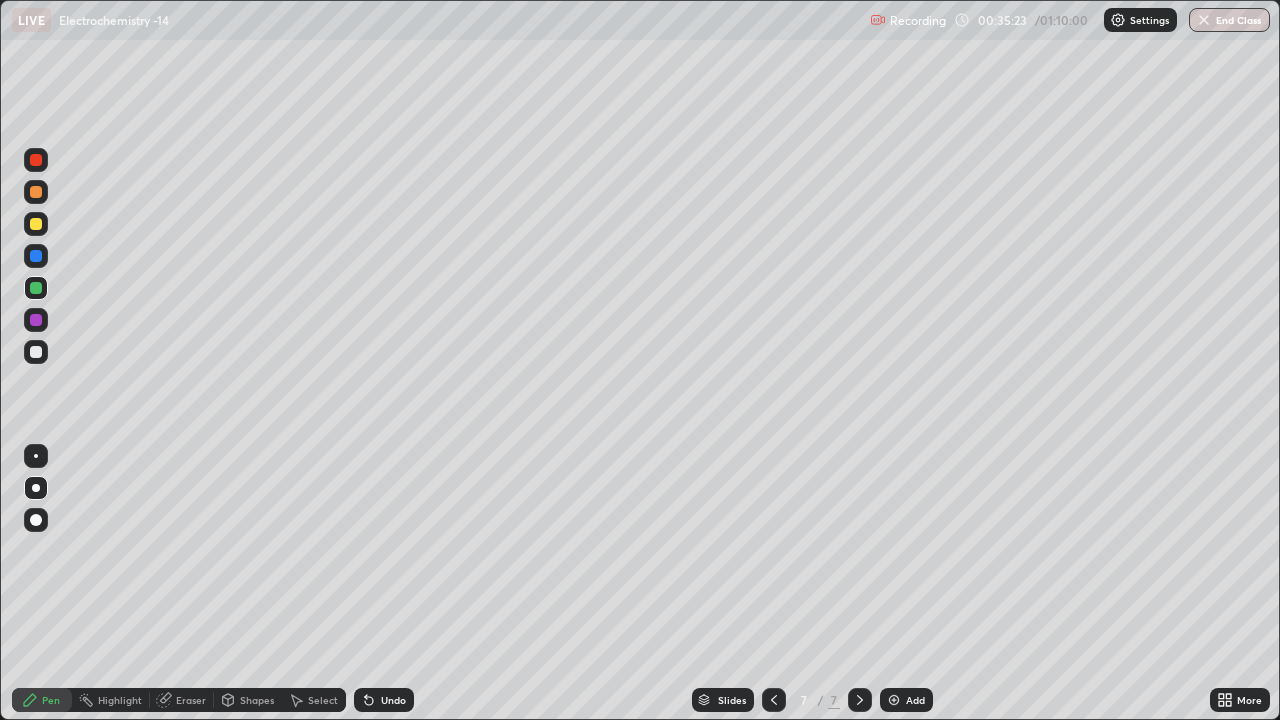 click at bounding box center (36, 224) 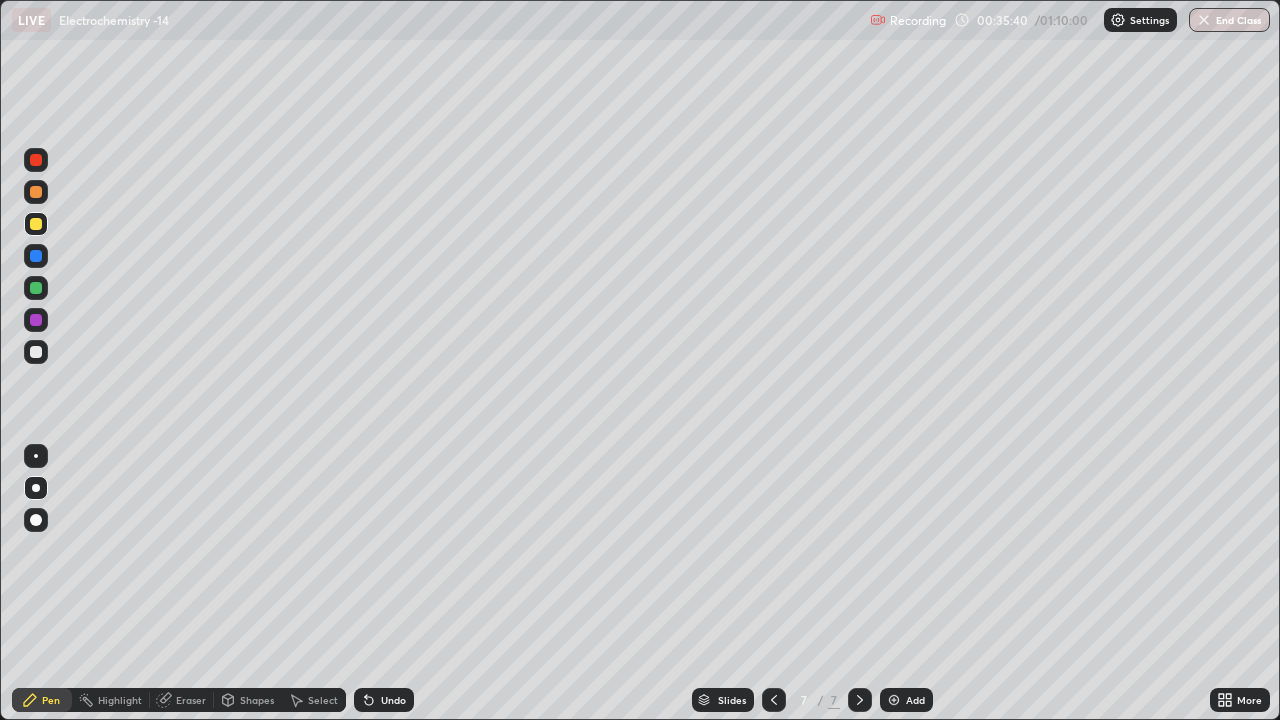 click 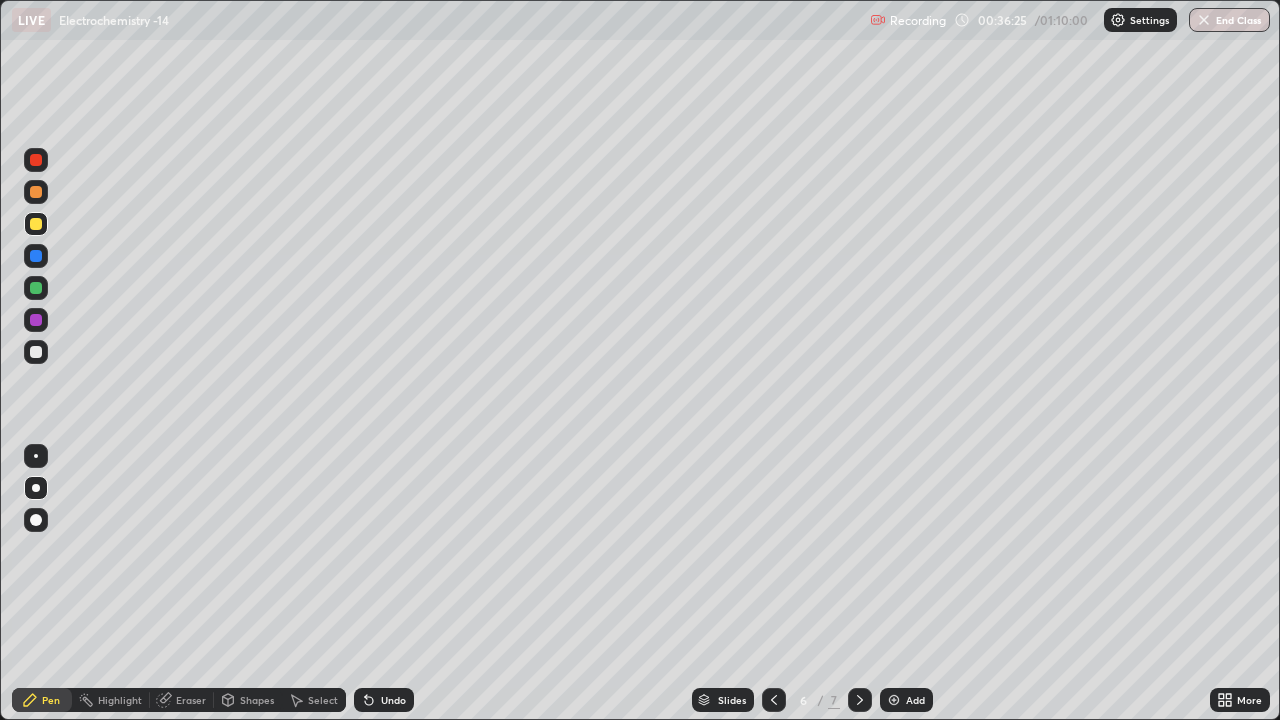 click 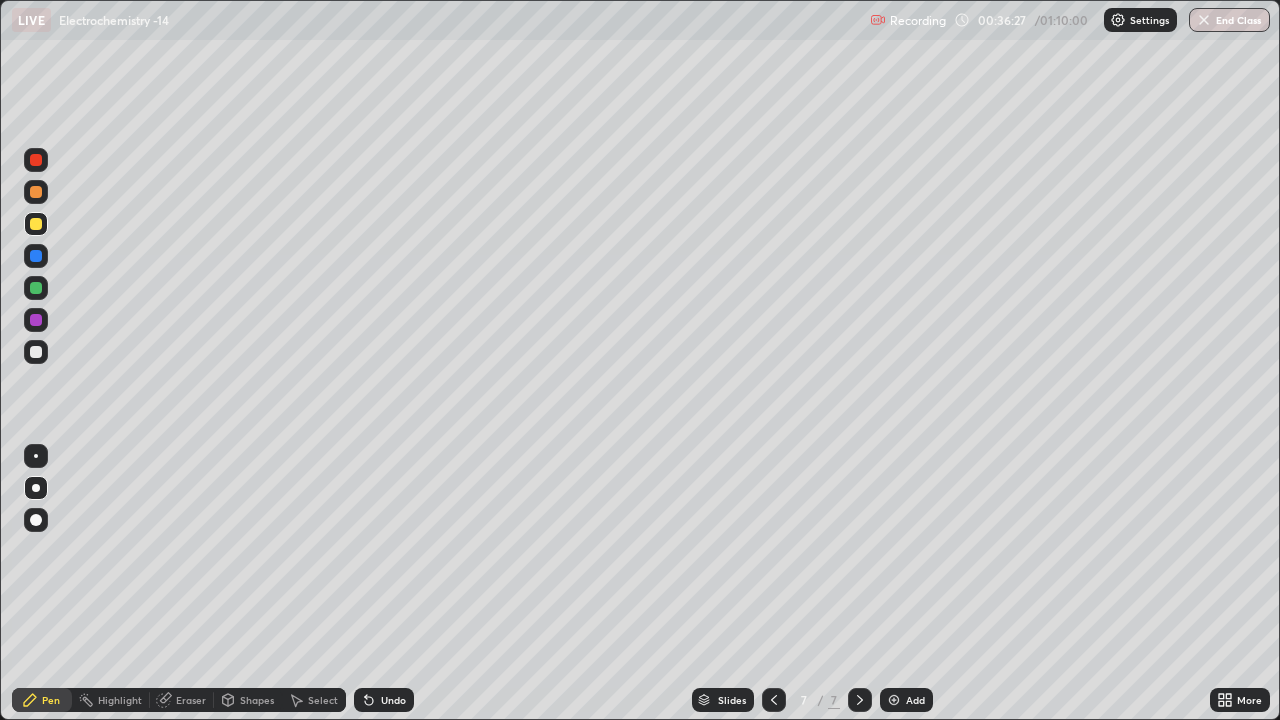 click at bounding box center [36, 288] 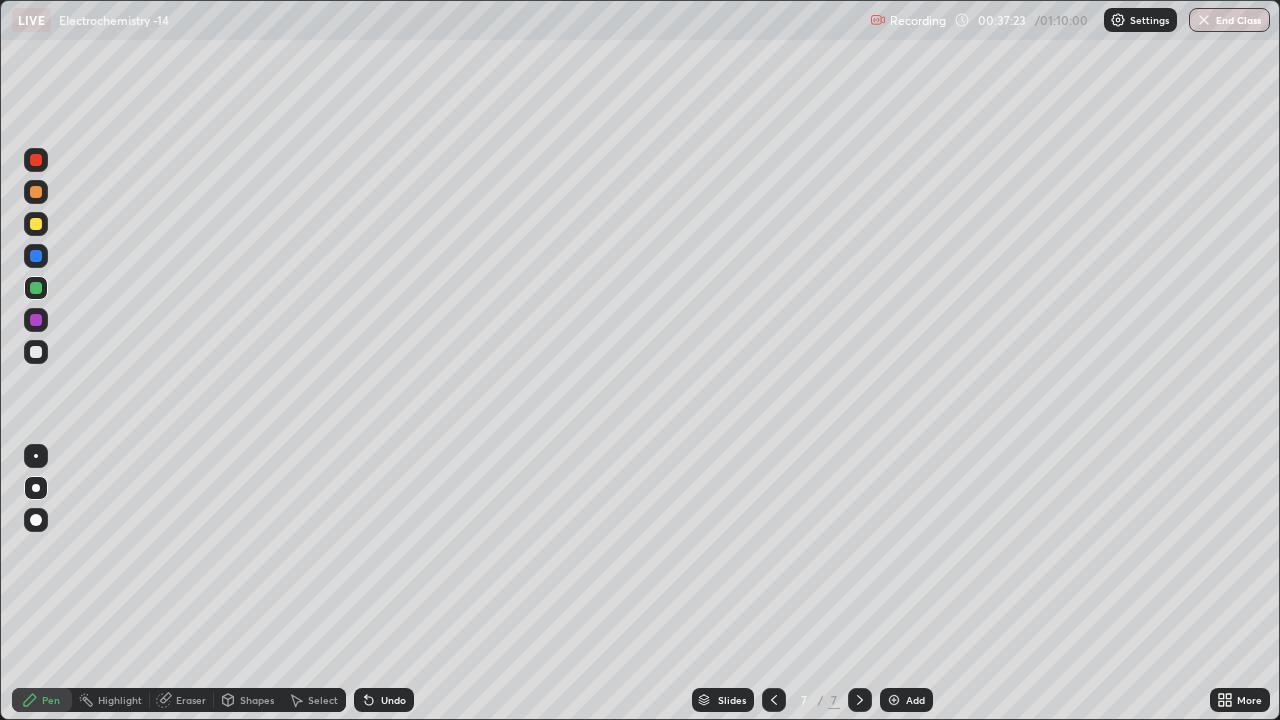 click at bounding box center (36, 224) 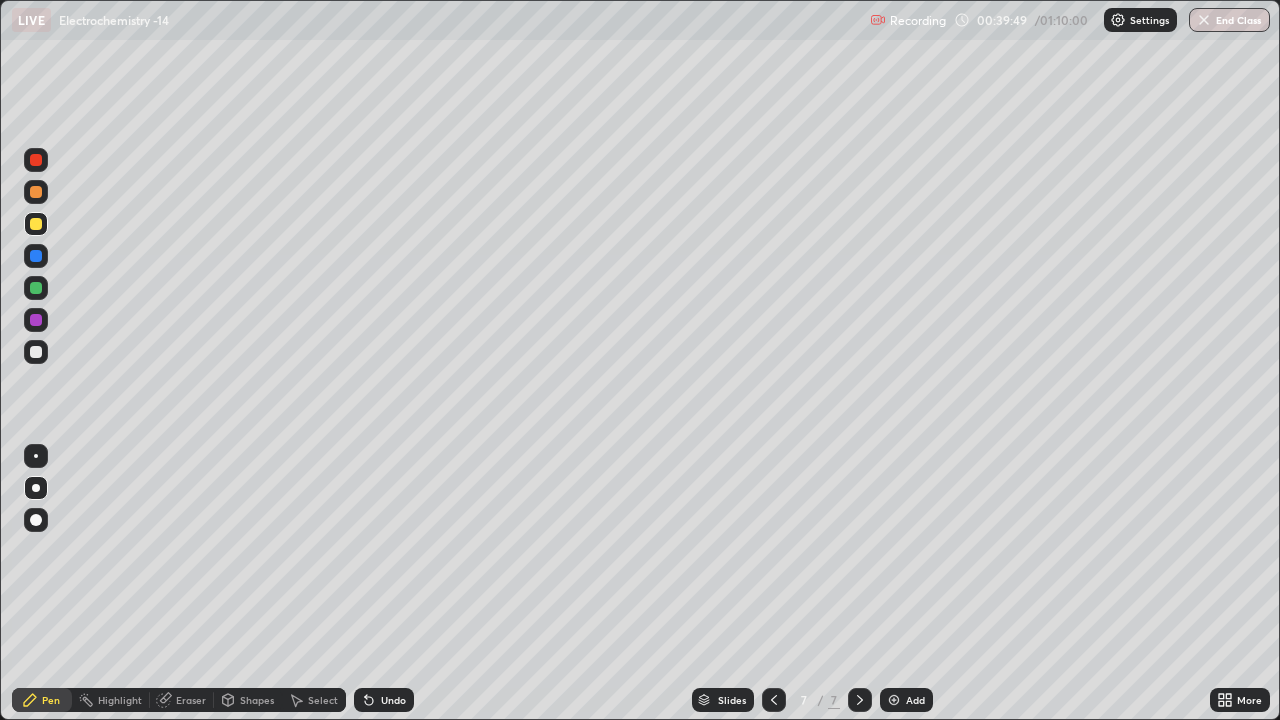 click on "Undo" at bounding box center (384, 700) 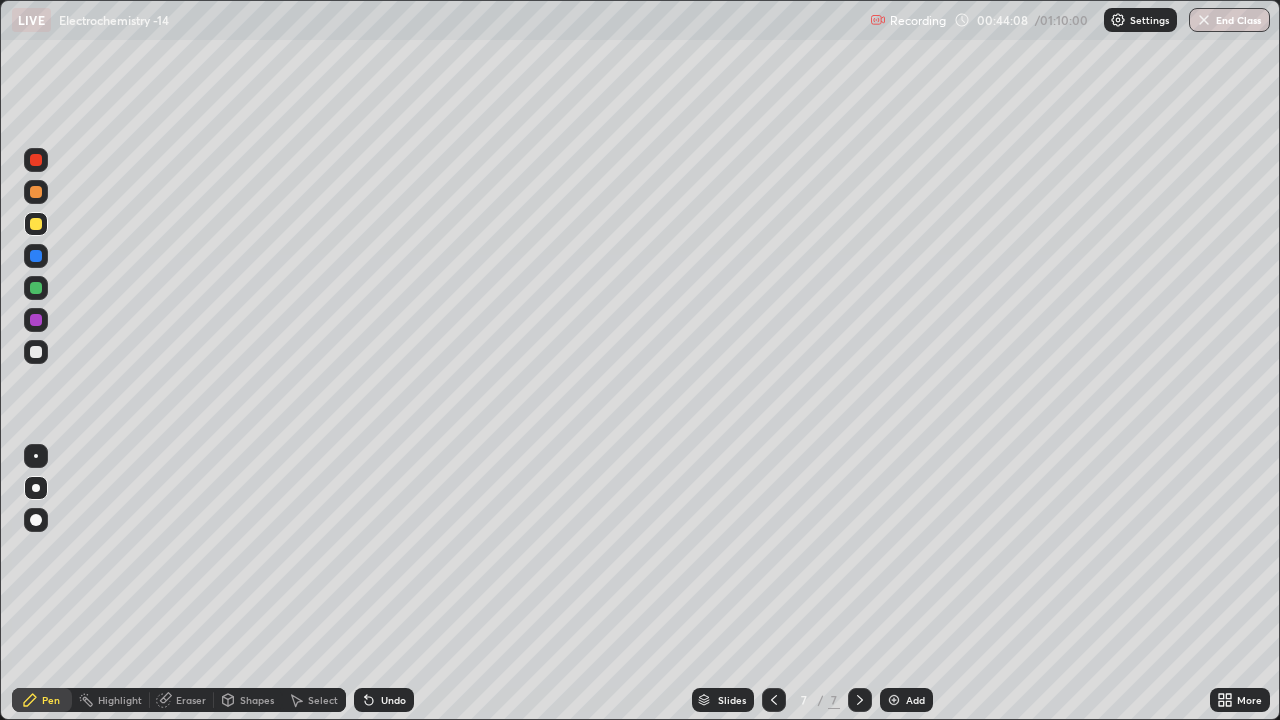 click at bounding box center [36, 288] 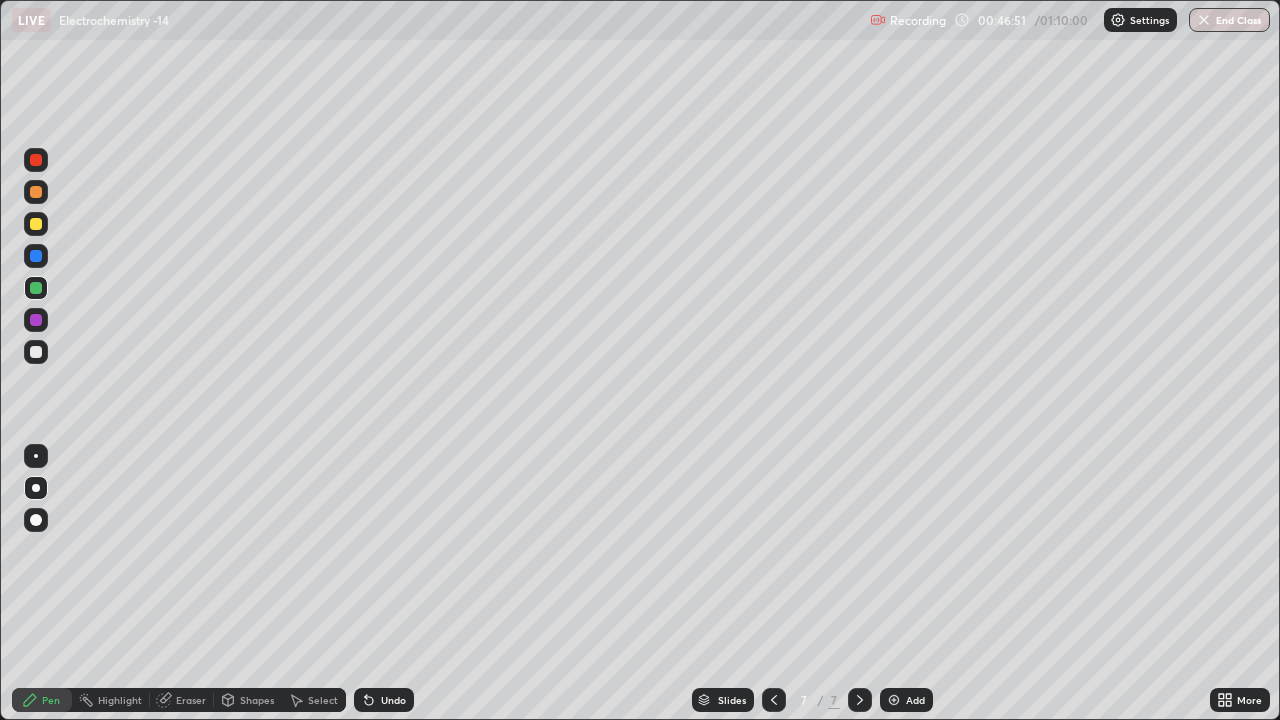 click on "Add" at bounding box center (915, 700) 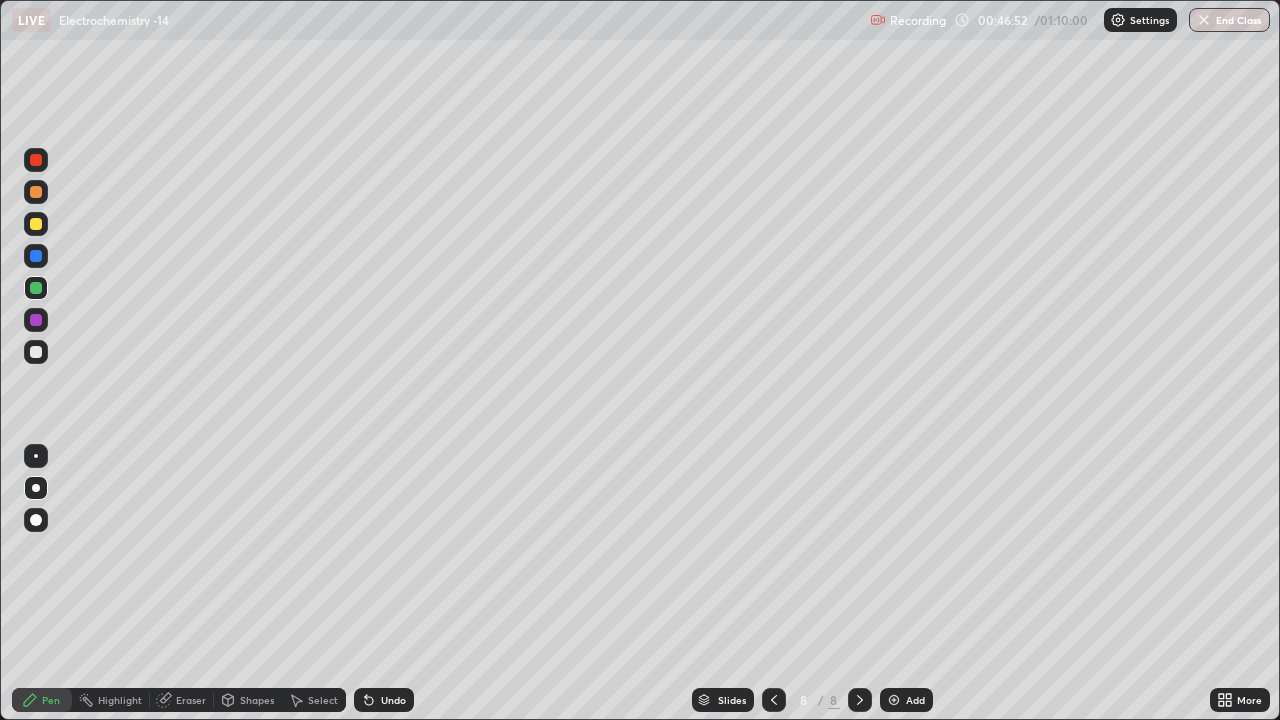 click at bounding box center (36, 224) 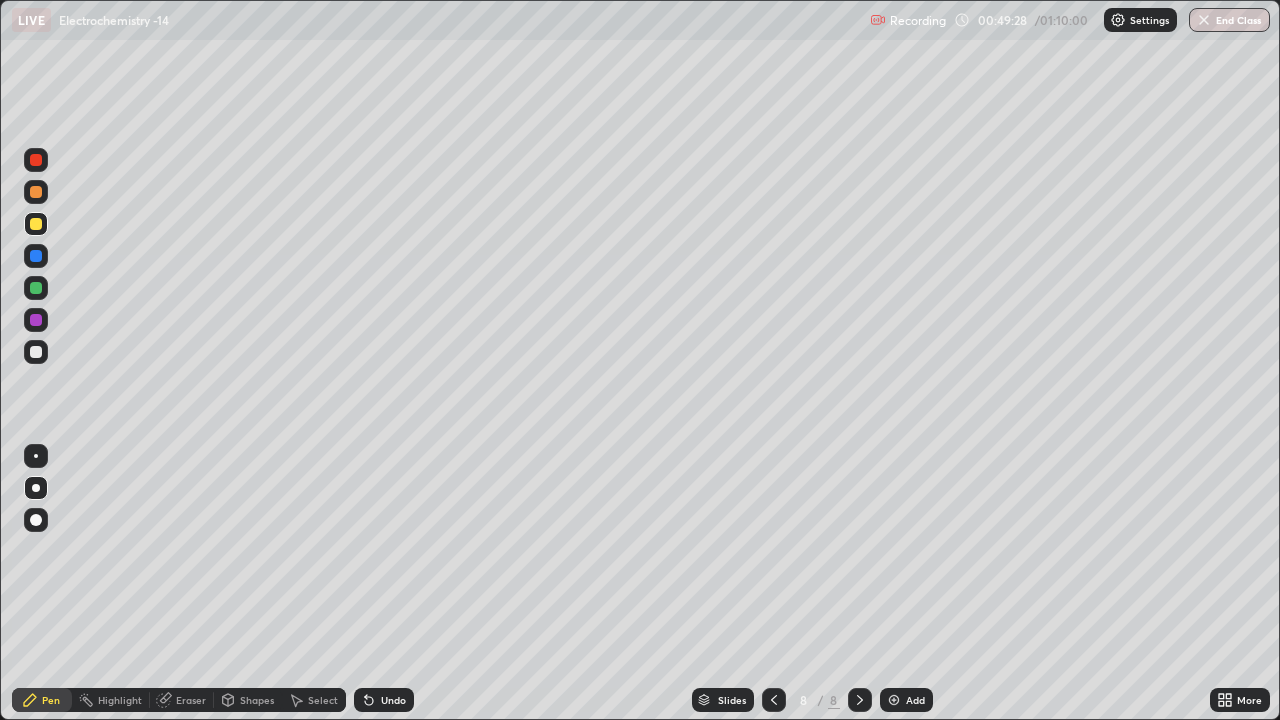 click at bounding box center [36, 288] 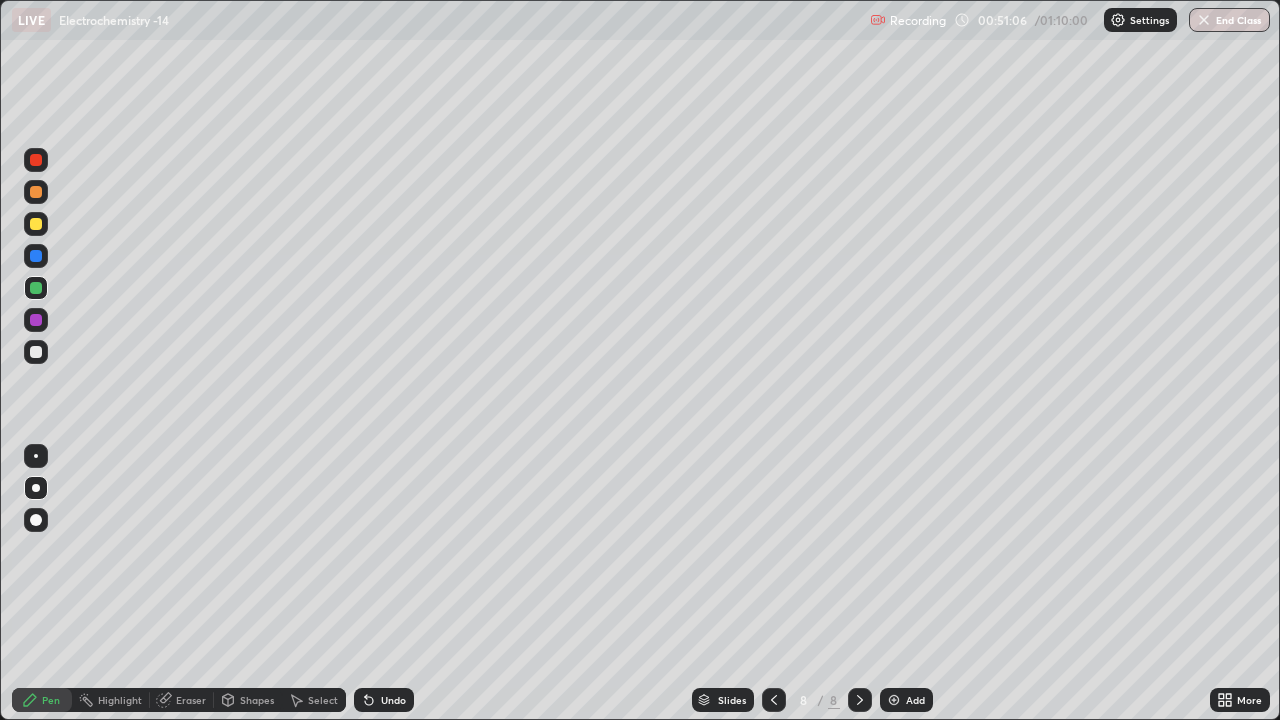 click at bounding box center (36, 224) 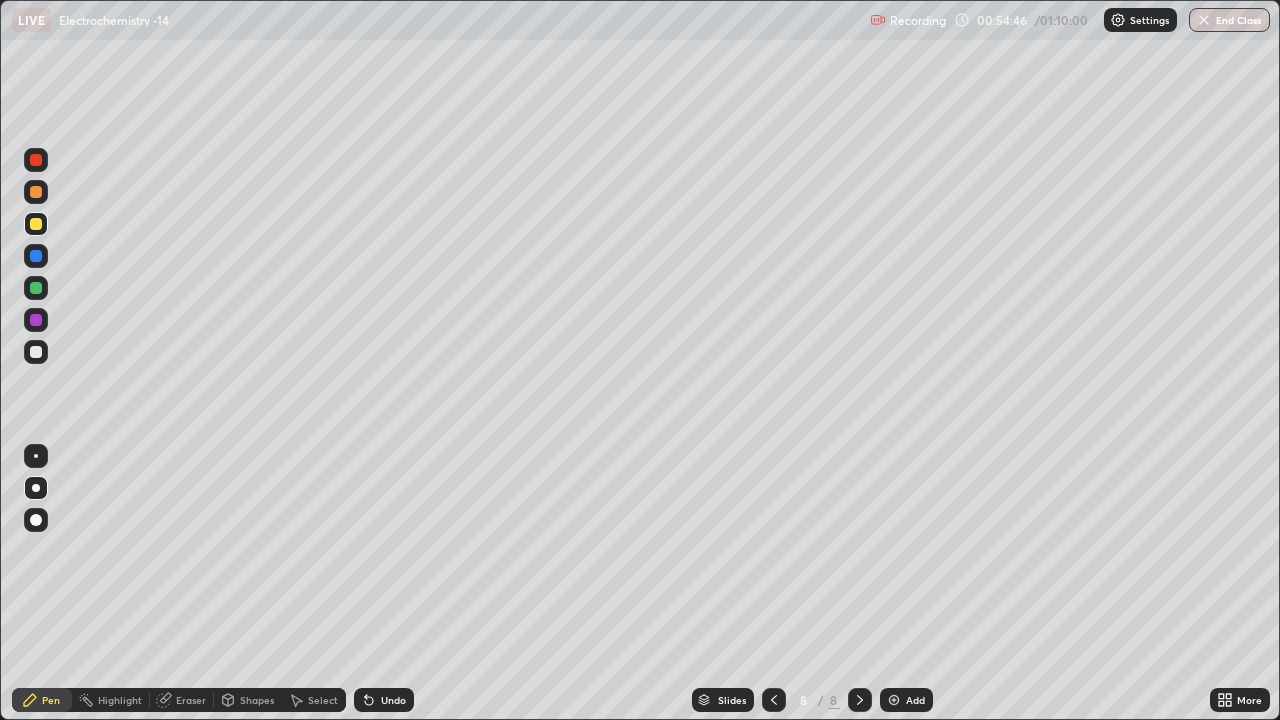 click 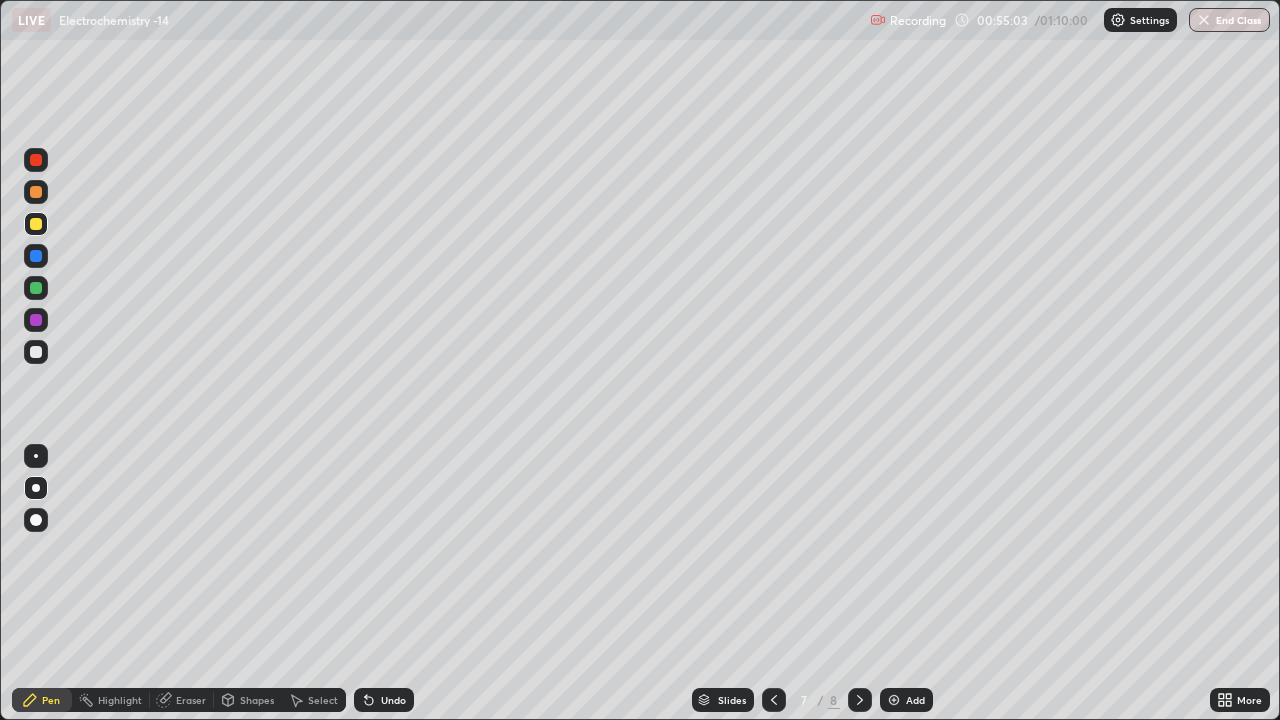 click 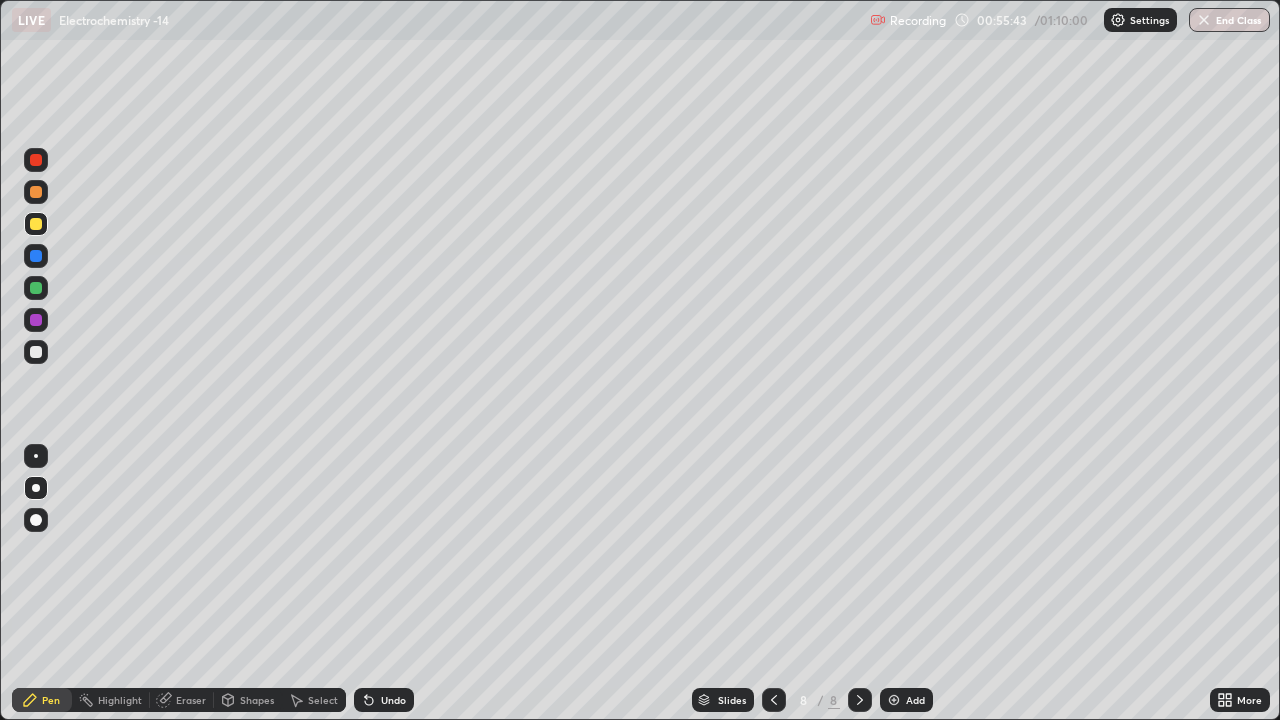 click at bounding box center (894, 700) 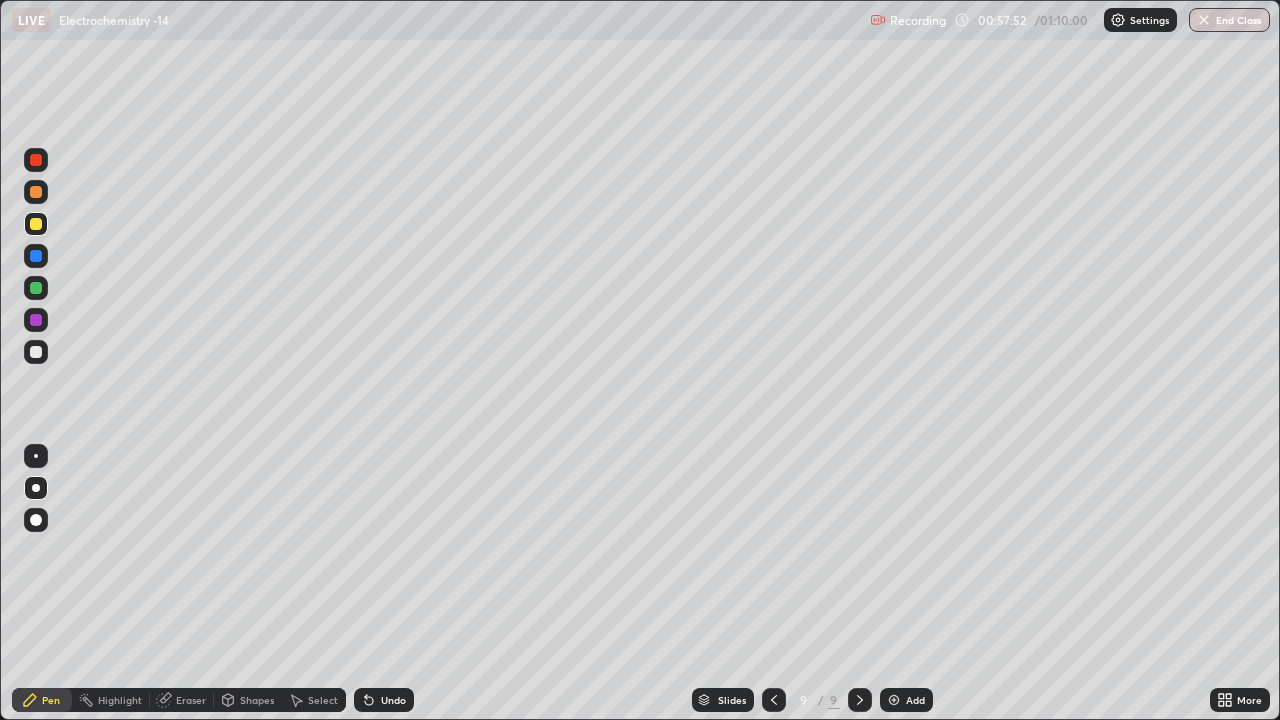 click 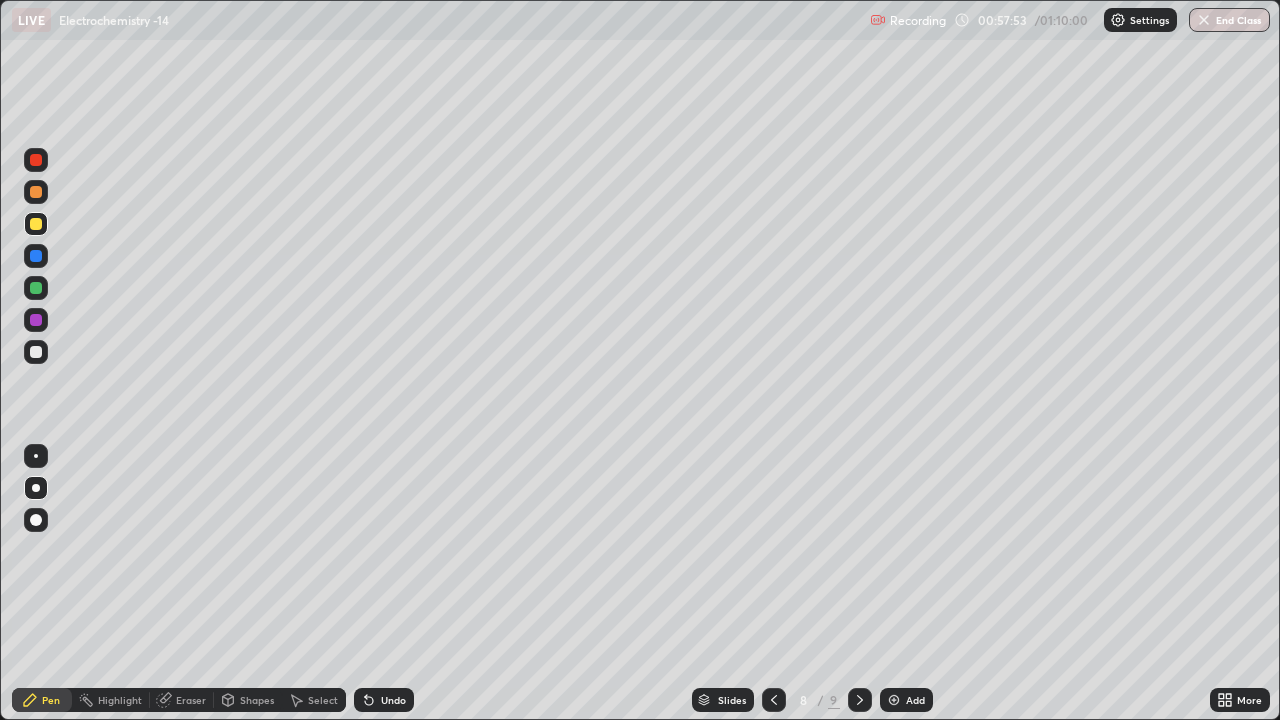 click 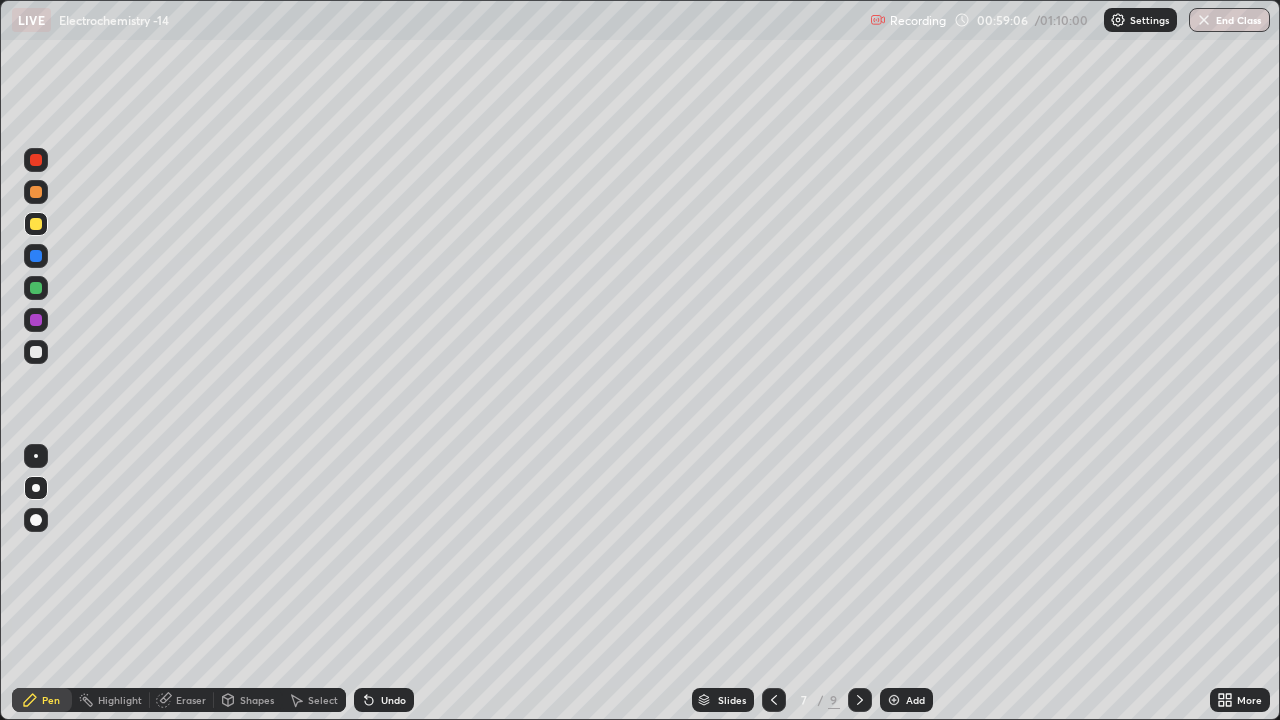 click 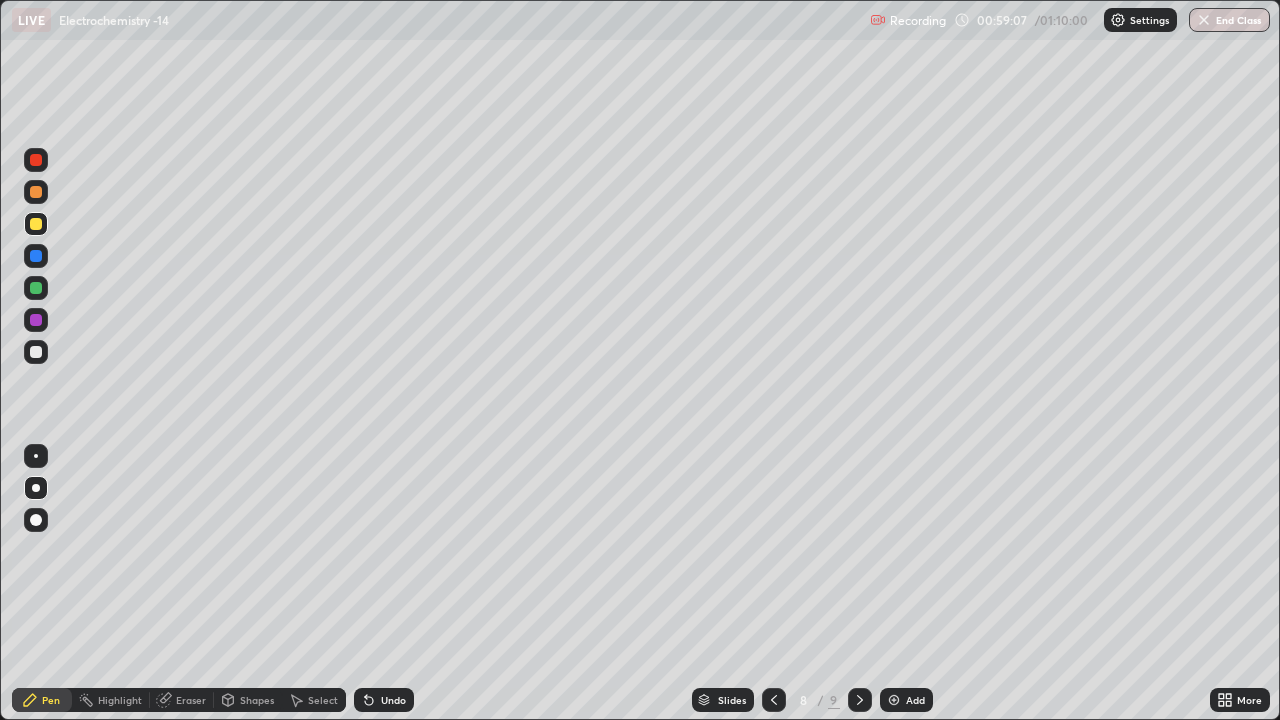 click 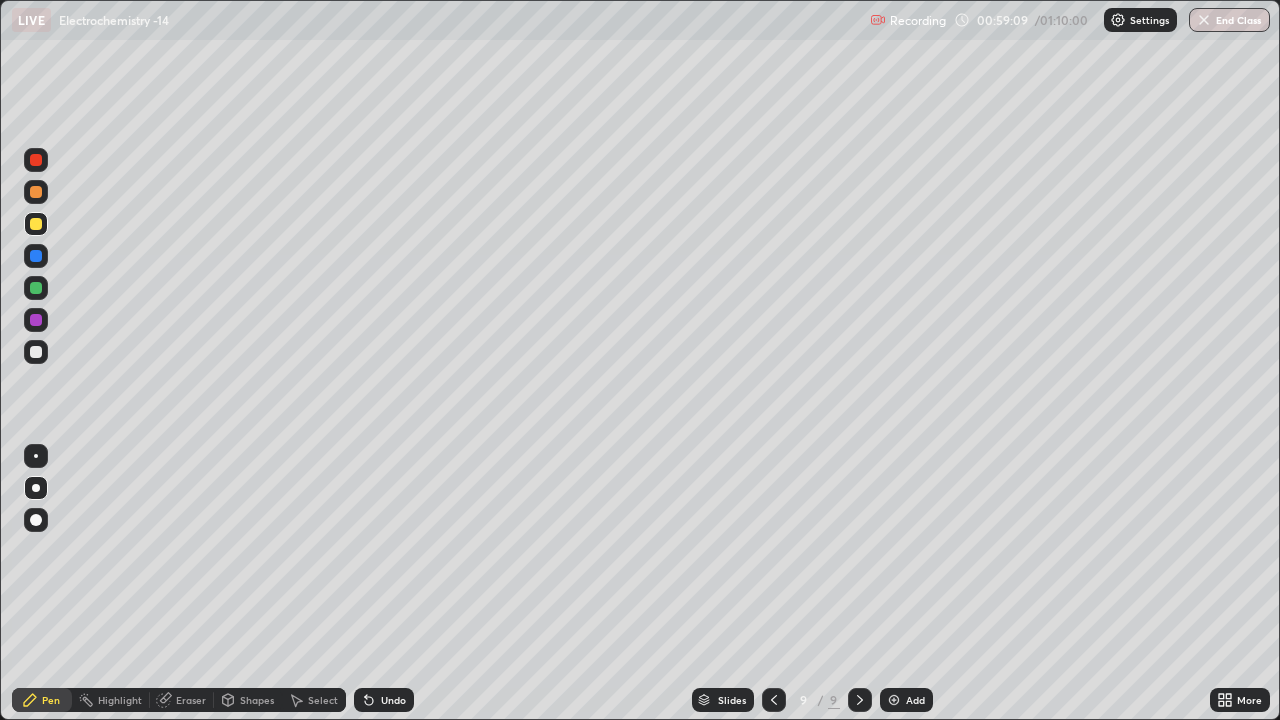 click at bounding box center [36, 288] 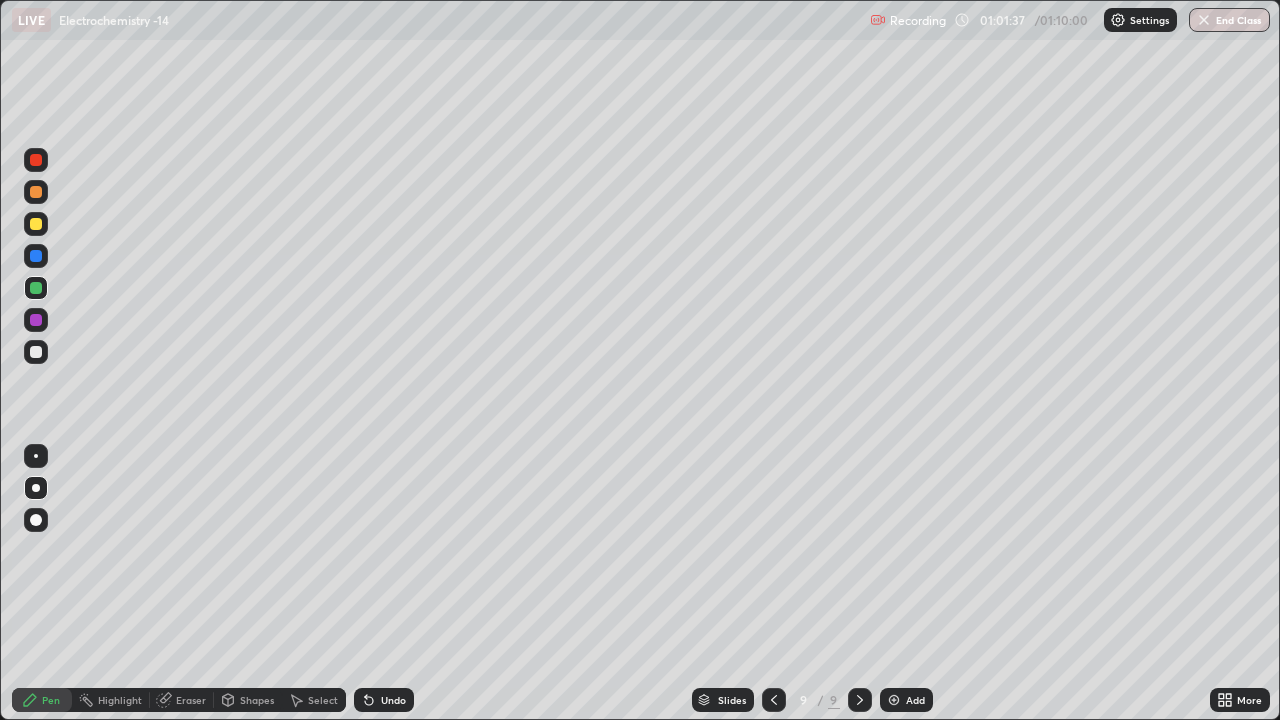 click at bounding box center (36, 352) 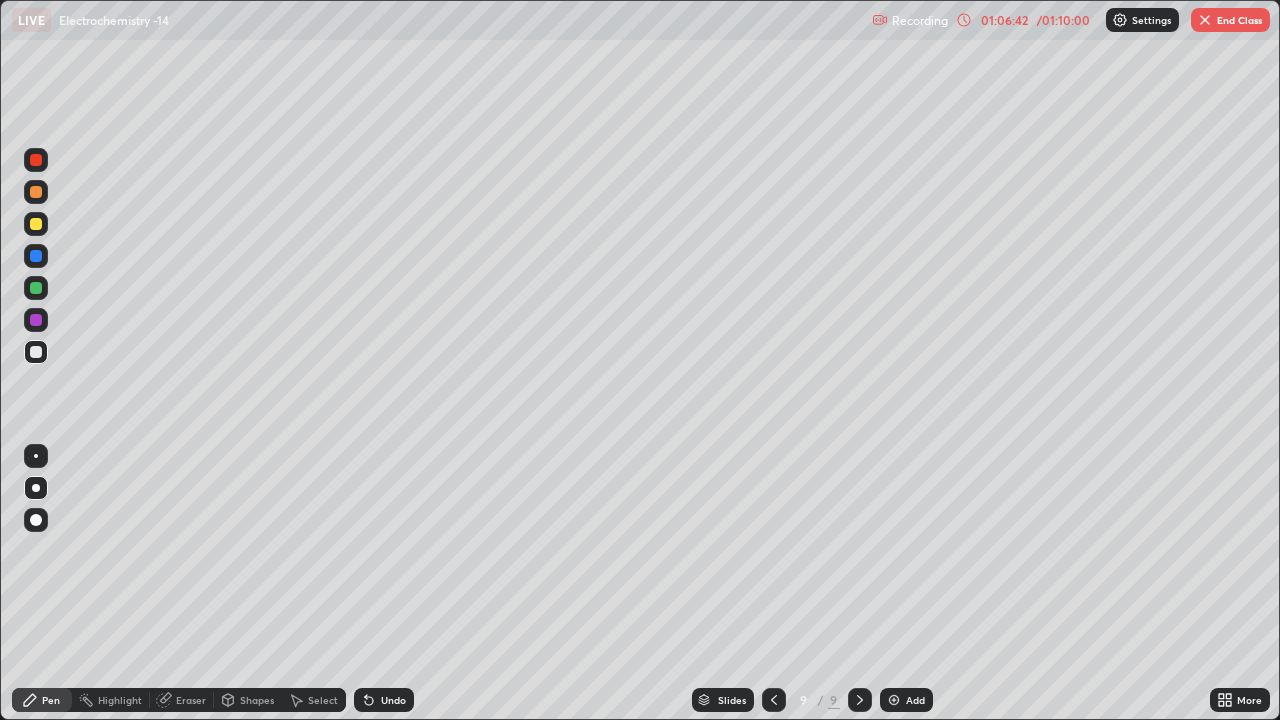 click on "Eraser" at bounding box center (191, 700) 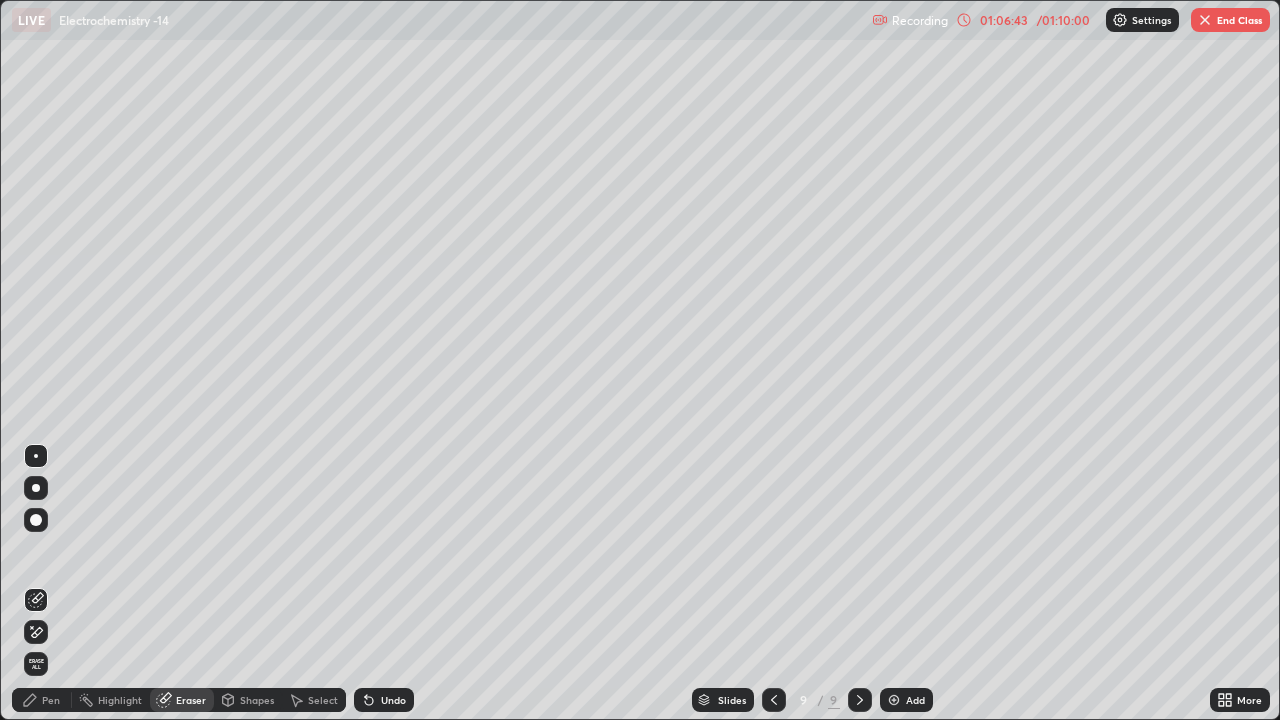 click 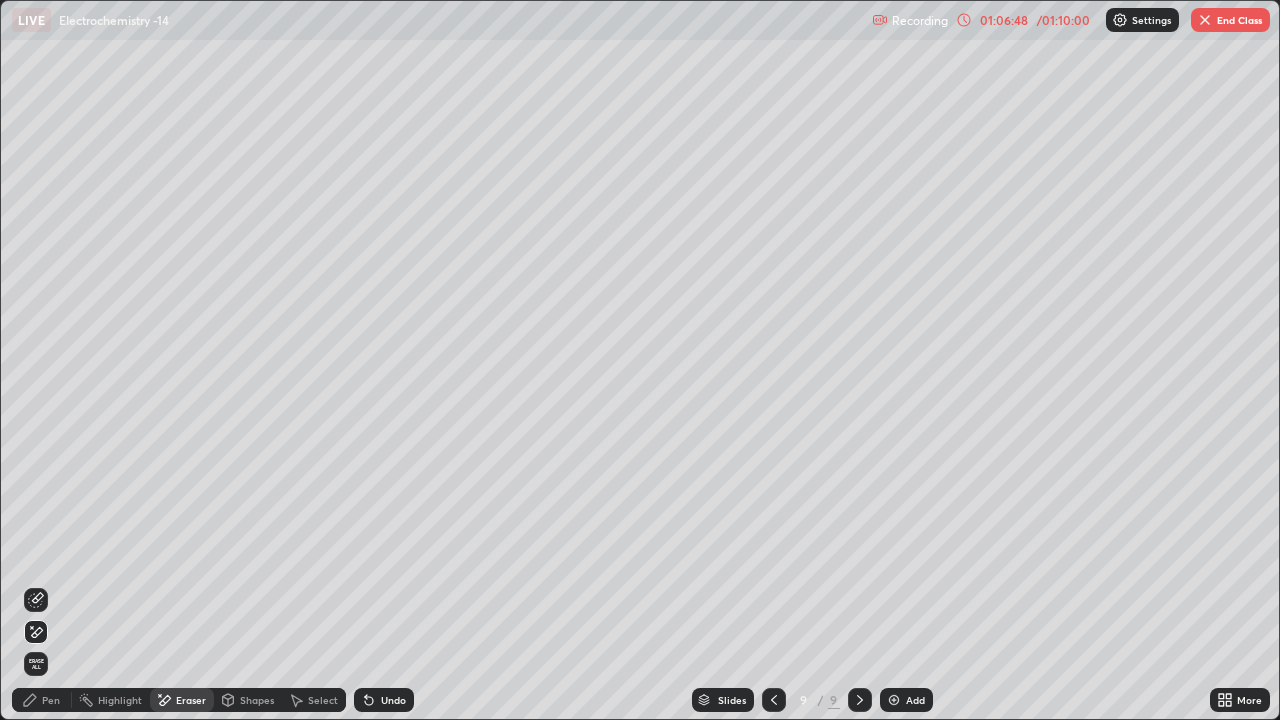 click on "Pen" at bounding box center (42, 700) 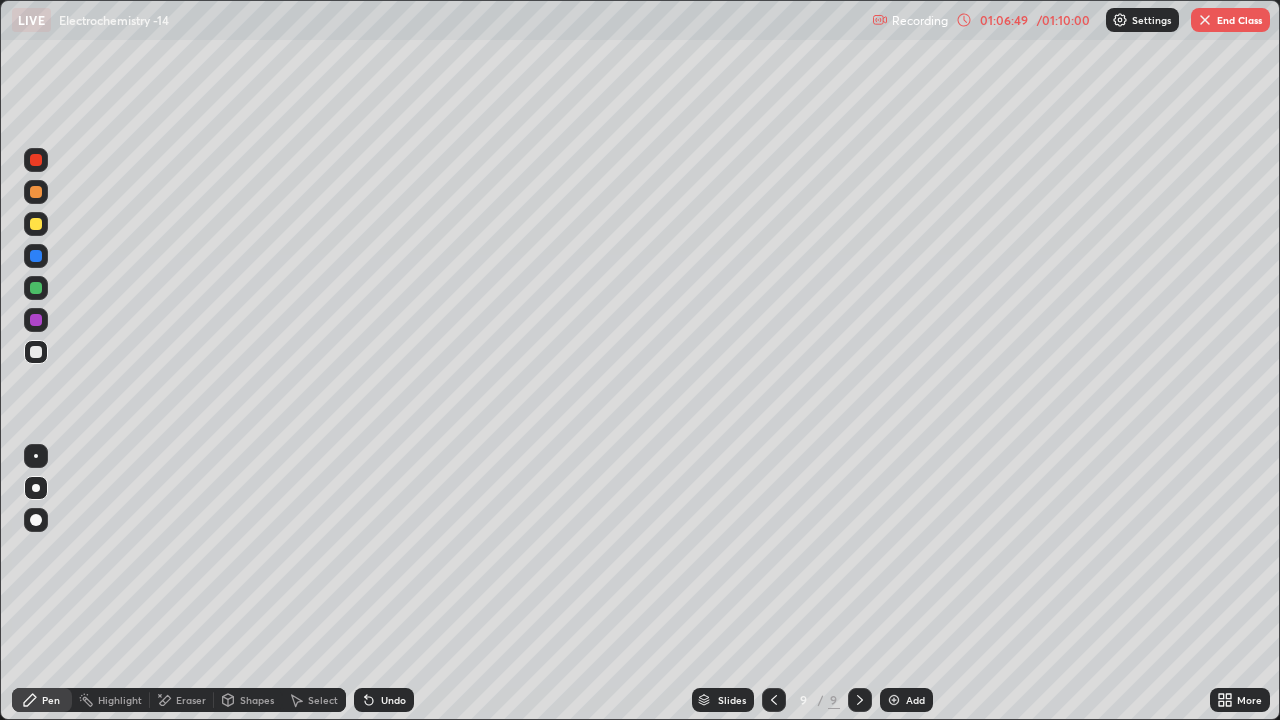 click at bounding box center (36, 224) 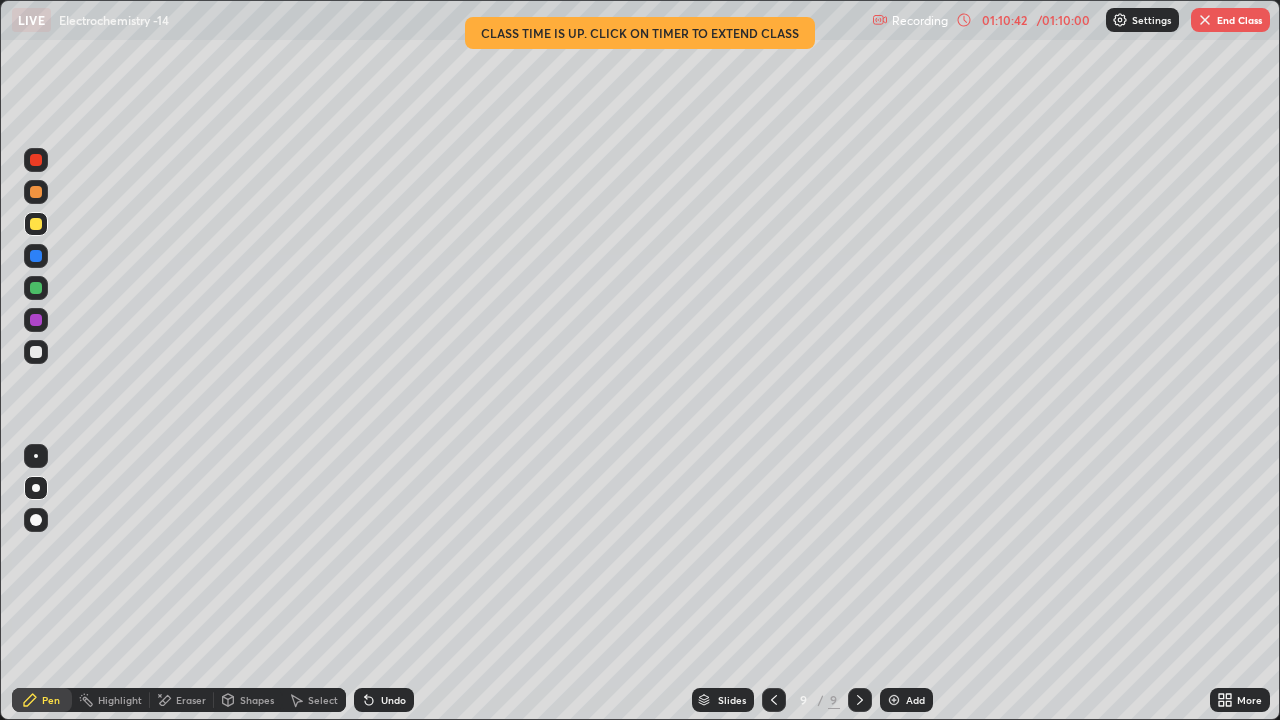 click on "End Class" at bounding box center (1230, 20) 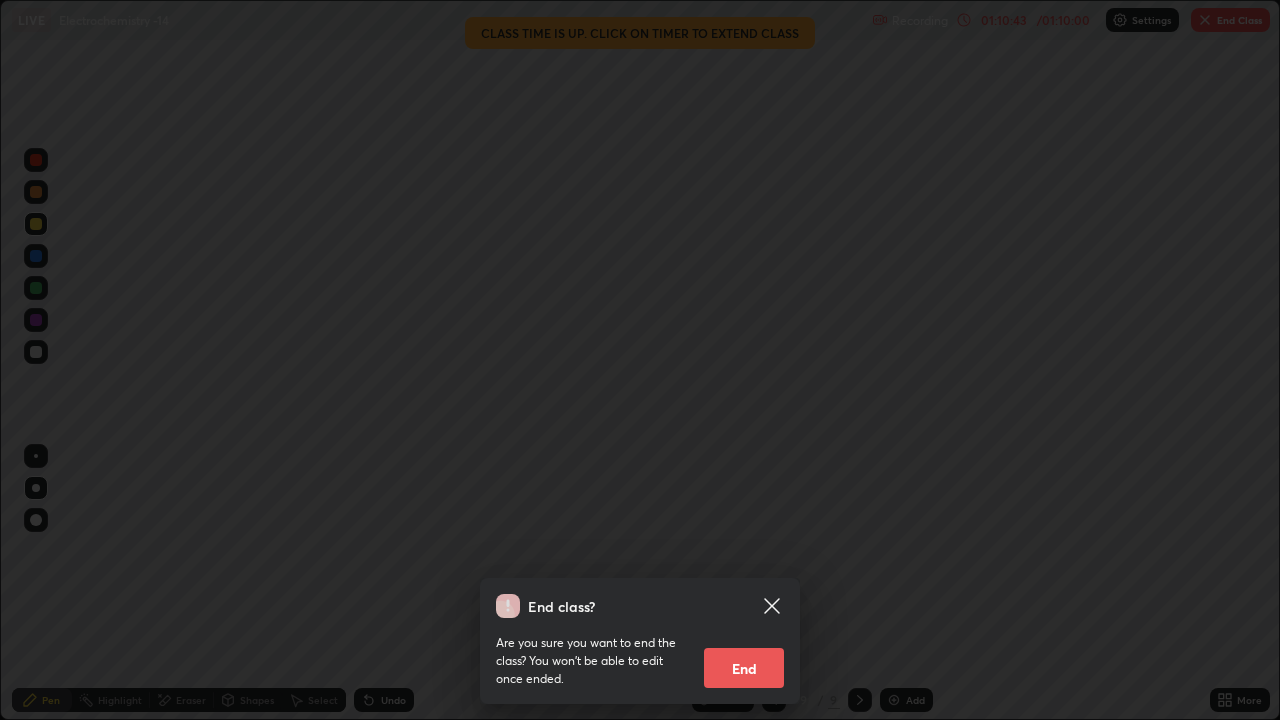 click on "End" at bounding box center [744, 668] 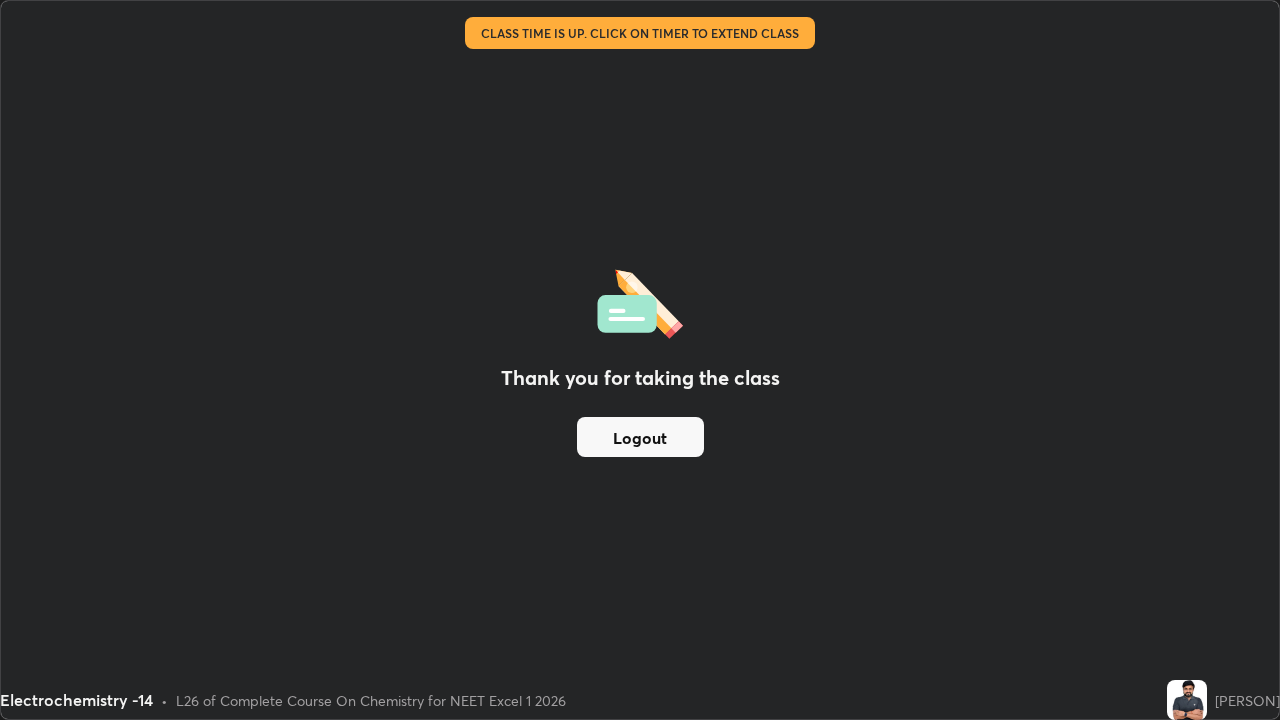 click on "Logout" at bounding box center [640, 437] 